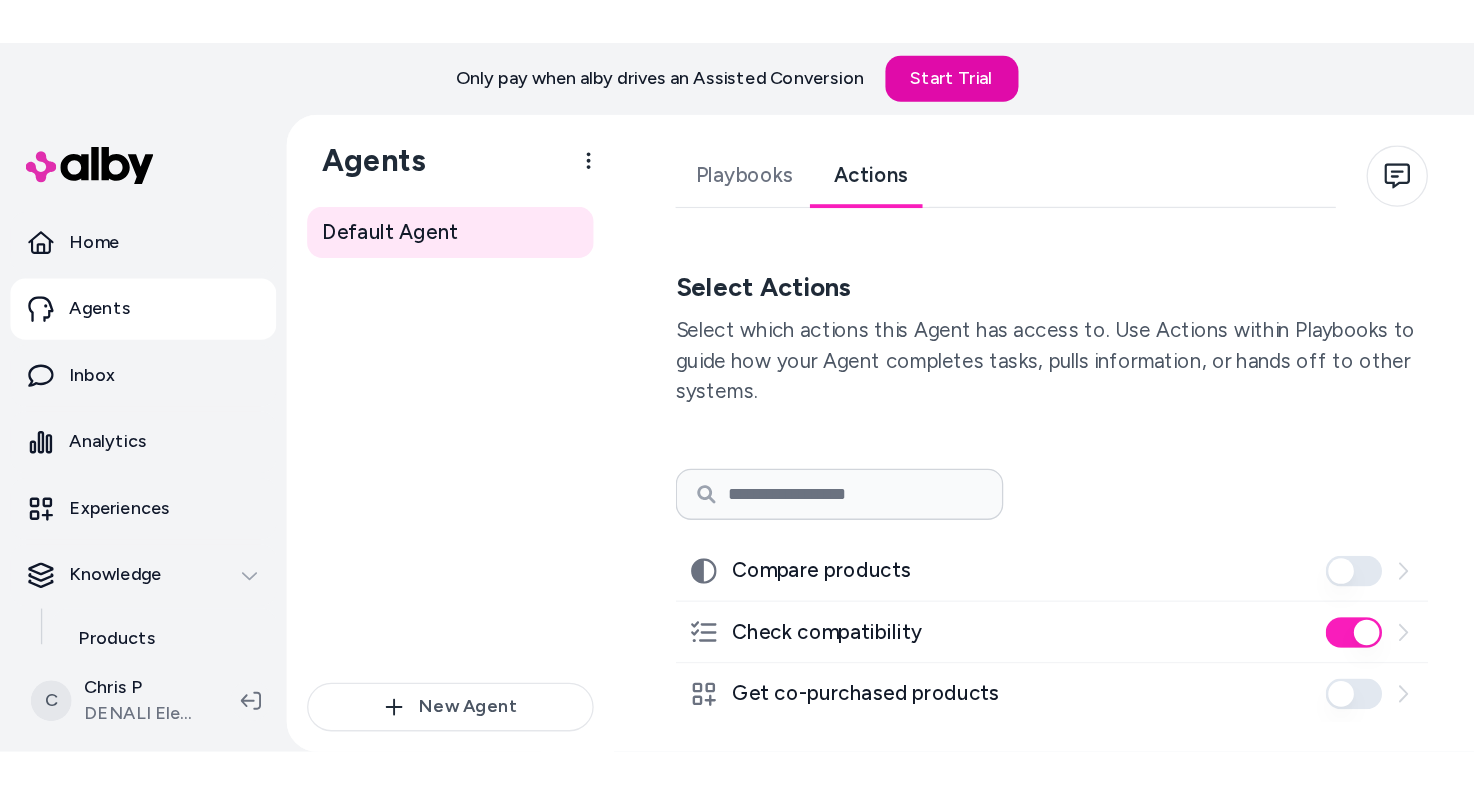 scroll, scrollTop: 0, scrollLeft: 0, axis: both 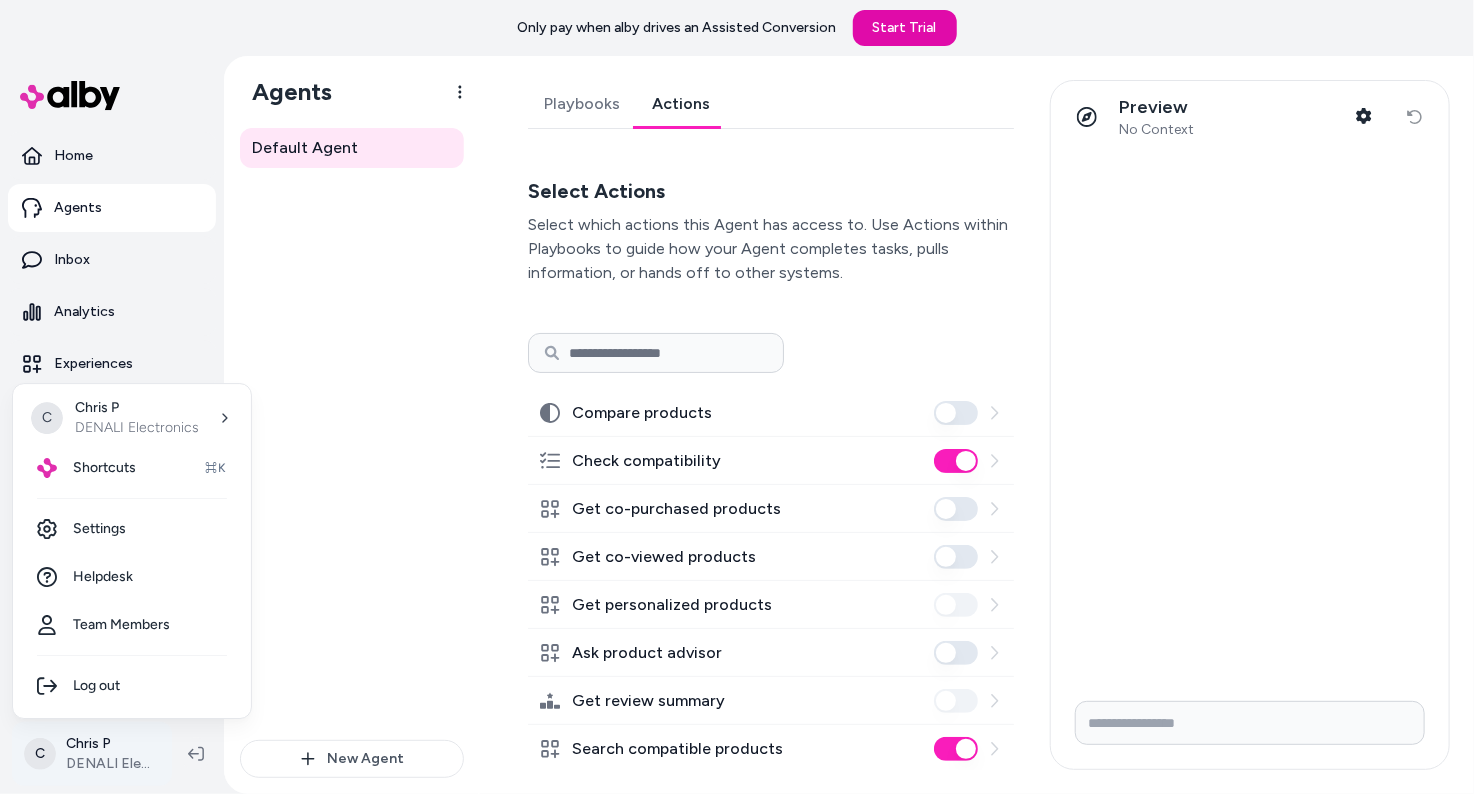 click on "Only pay when alby drives an Assisted Conversion Start Trial Home Agents Inbox Analytics Experiences Knowledge Products Documents Rules Verified Q&As Reviews Survey Questions Integrations C [FIRST] P [LAST] DENALI Electronics Agents Default Agent New Agent Default Agent Playbooks Actions Select Actions Select which actions this Agent has access to. Use Actions within Playbooks to guide how your Agent completes tasks, pulls information, or hands off to other systems.   Compare products Check compatibility Get co-purchased products Get co-viewed products Get personalized products Ask product advisor Get review summary Search compatible products Get Cart Details Get Product Details Search Shop Catalog Search Shop Policies and FAQ Update Cart Preview No Context Shopper Context Reset conversation 2025.30.8 C [FIRST]   P [LAST] DENALI Electronics Shortcuts ⌘K Settings Helpdesk Team Members Log out" at bounding box center (737, 397) 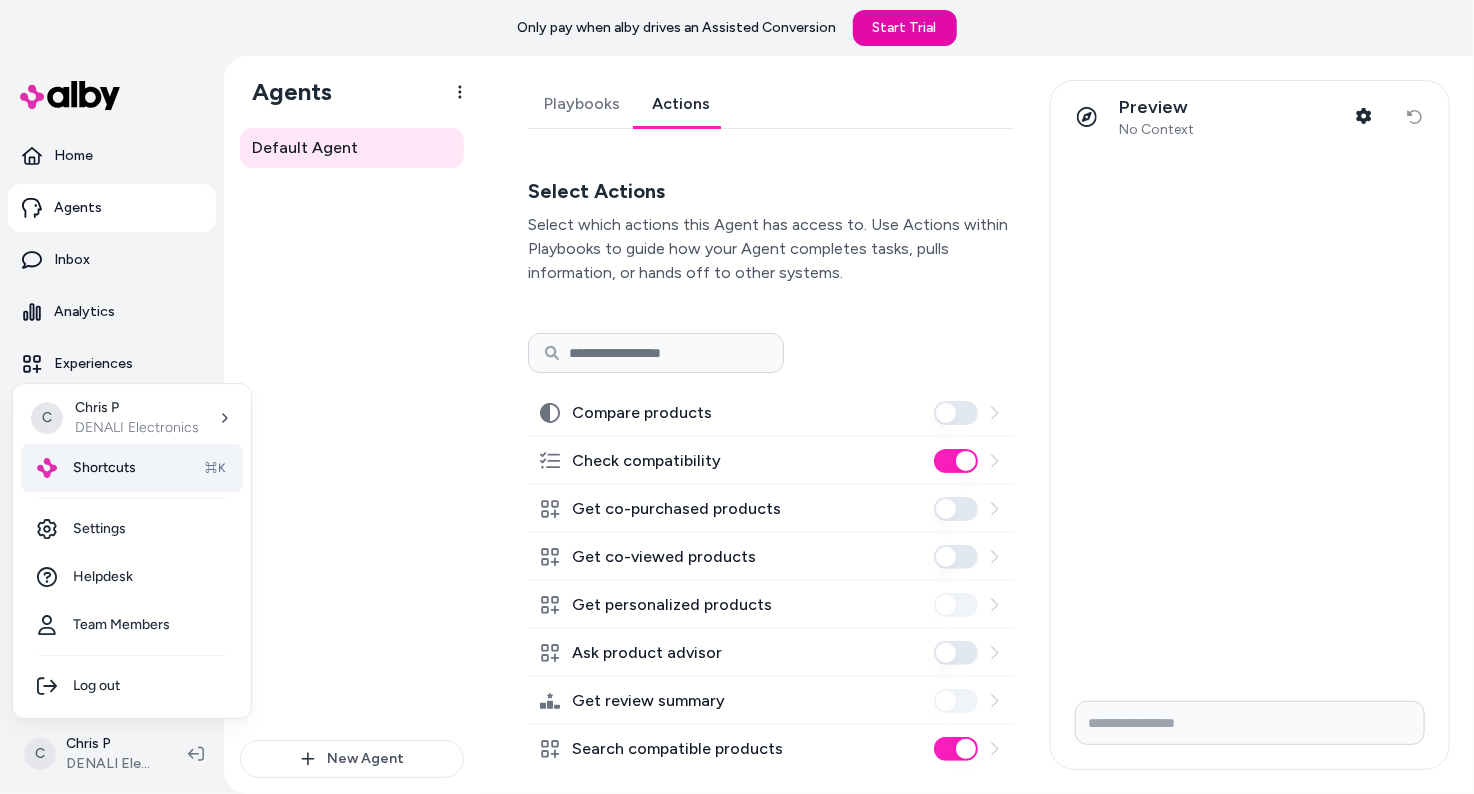 click on "Shortcuts ⌘K" at bounding box center (132, 468) 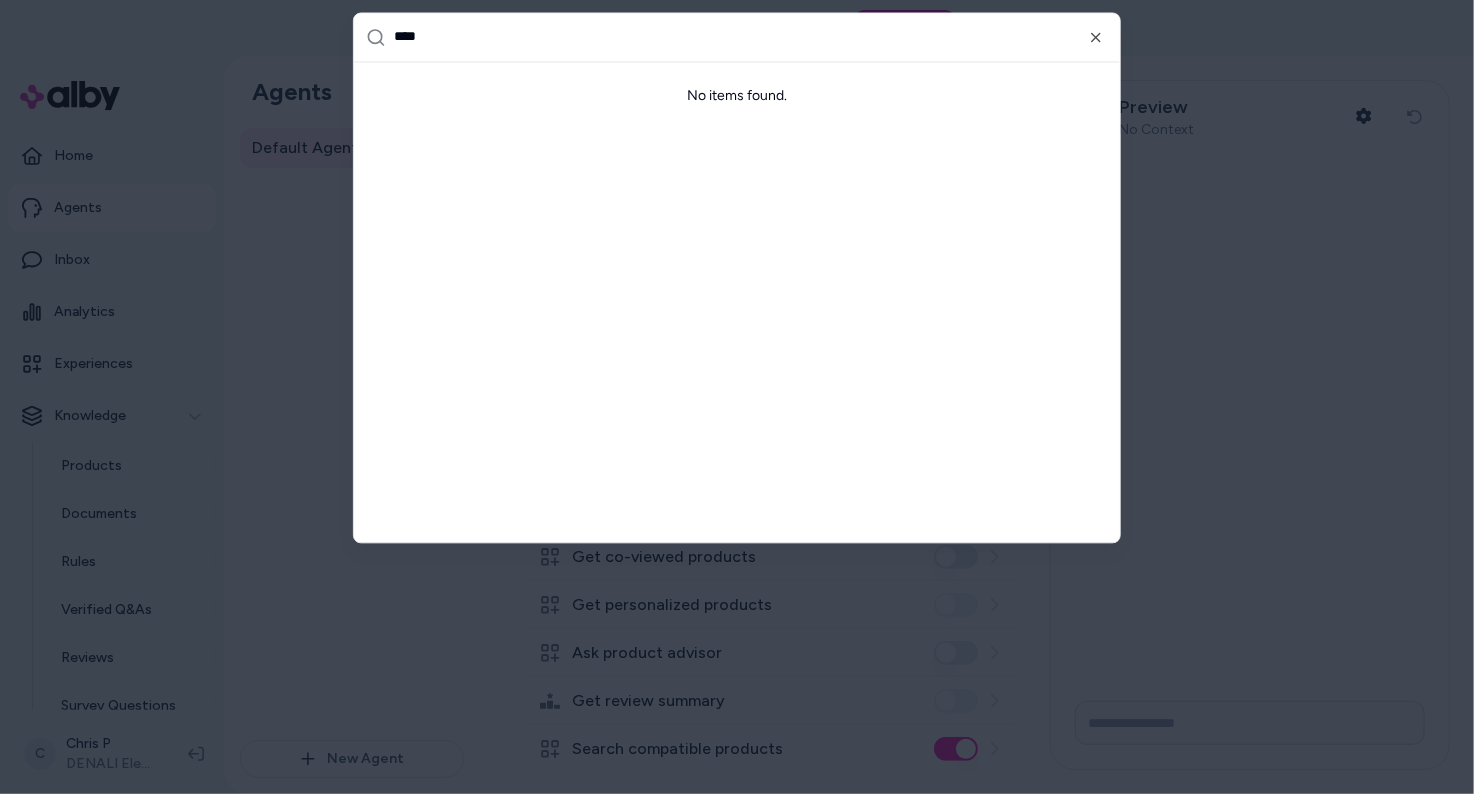 type on "***" 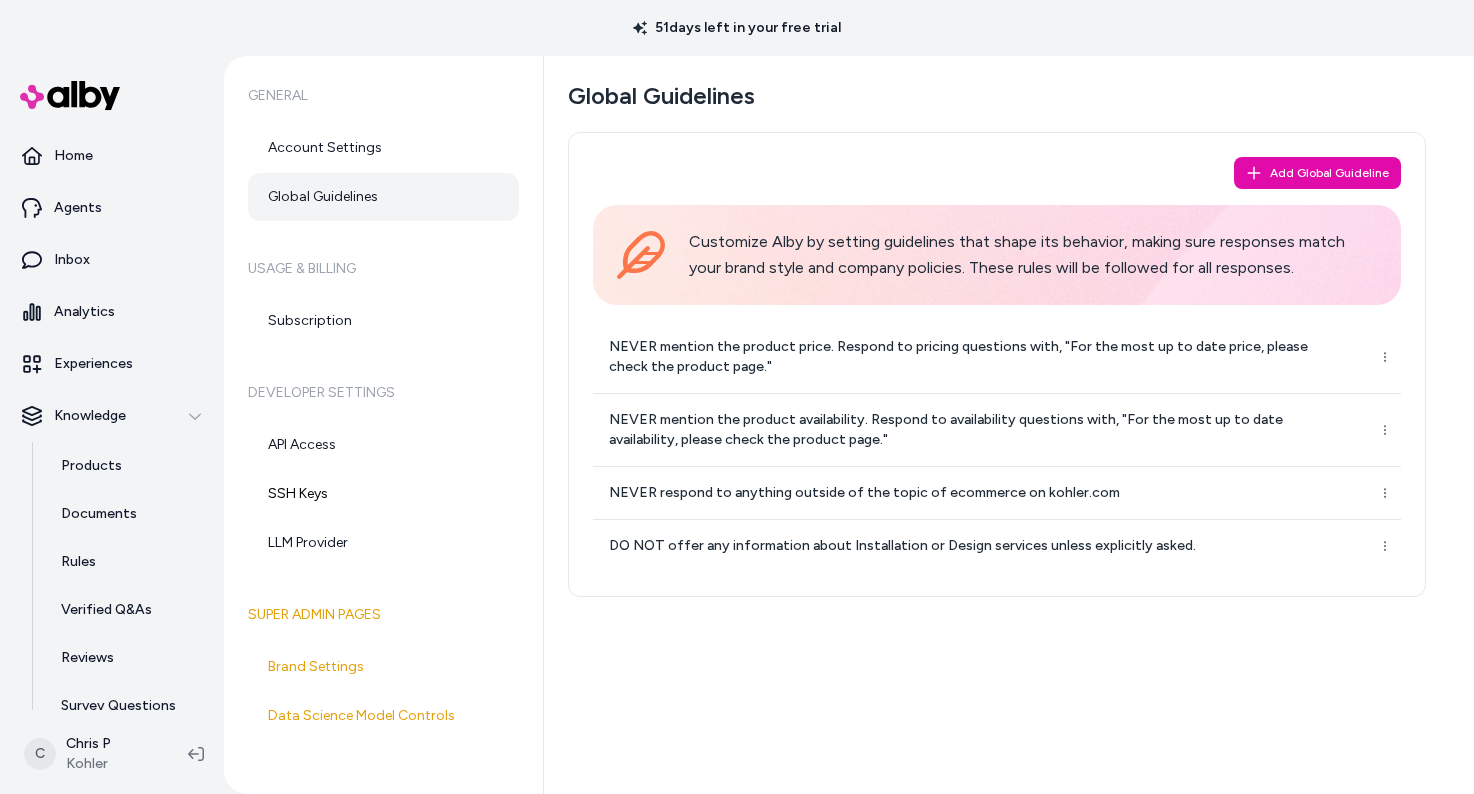 scroll, scrollTop: 0, scrollLeft: 0, axis: both 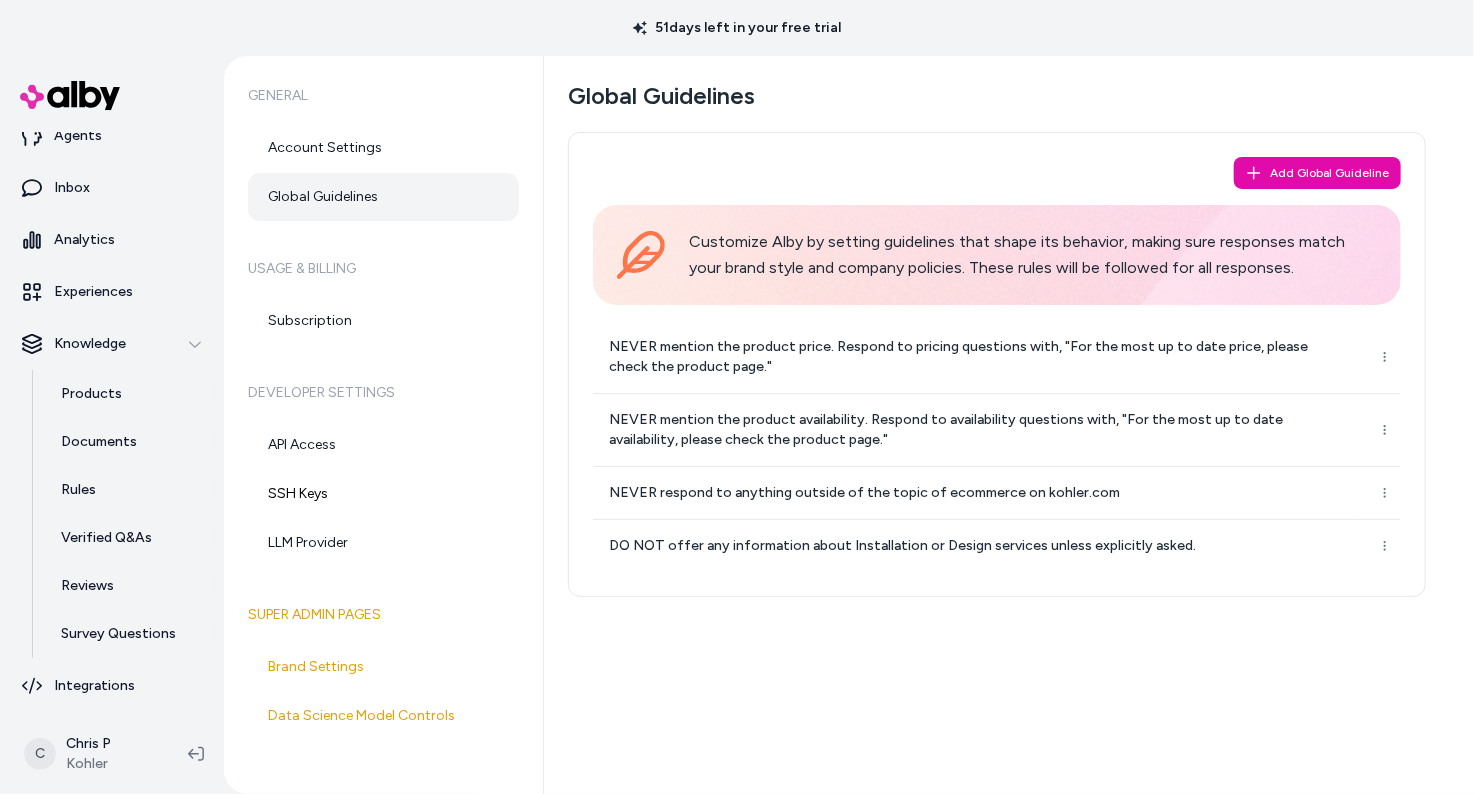 click on "[DAYS] days left in your free trial Home Agents Inbox Analytics Experiences Knowledge Products Documents Rules Verified Q&As Reviews Survey Questions Integrations C [FIRST] [LAST] General Account Settings Global Guidelines Usage & Billing Subscription Developer Settings API Access SSH Keys LLM Provider Super Admin Pages Brand Settings Data Science Model Controls Global Guidelines Add Global Guideline Customize Alby by setting guidelines that shape its behavior, making sure responses match your brand style and company policies. These rules will be followed for all responses. NEVER mention the product price. Respond to pricing questions with, "For the most up to date price, please check the product page." NEVER mention the product availability. Respond to availability questions with, "For the most up to date availability, please check the product page."
NEVER respond to anything outside of the topic of ecommerce on kohler.com [YEAR].[MONTH].[DAY]" at bounding box center [737, 397] 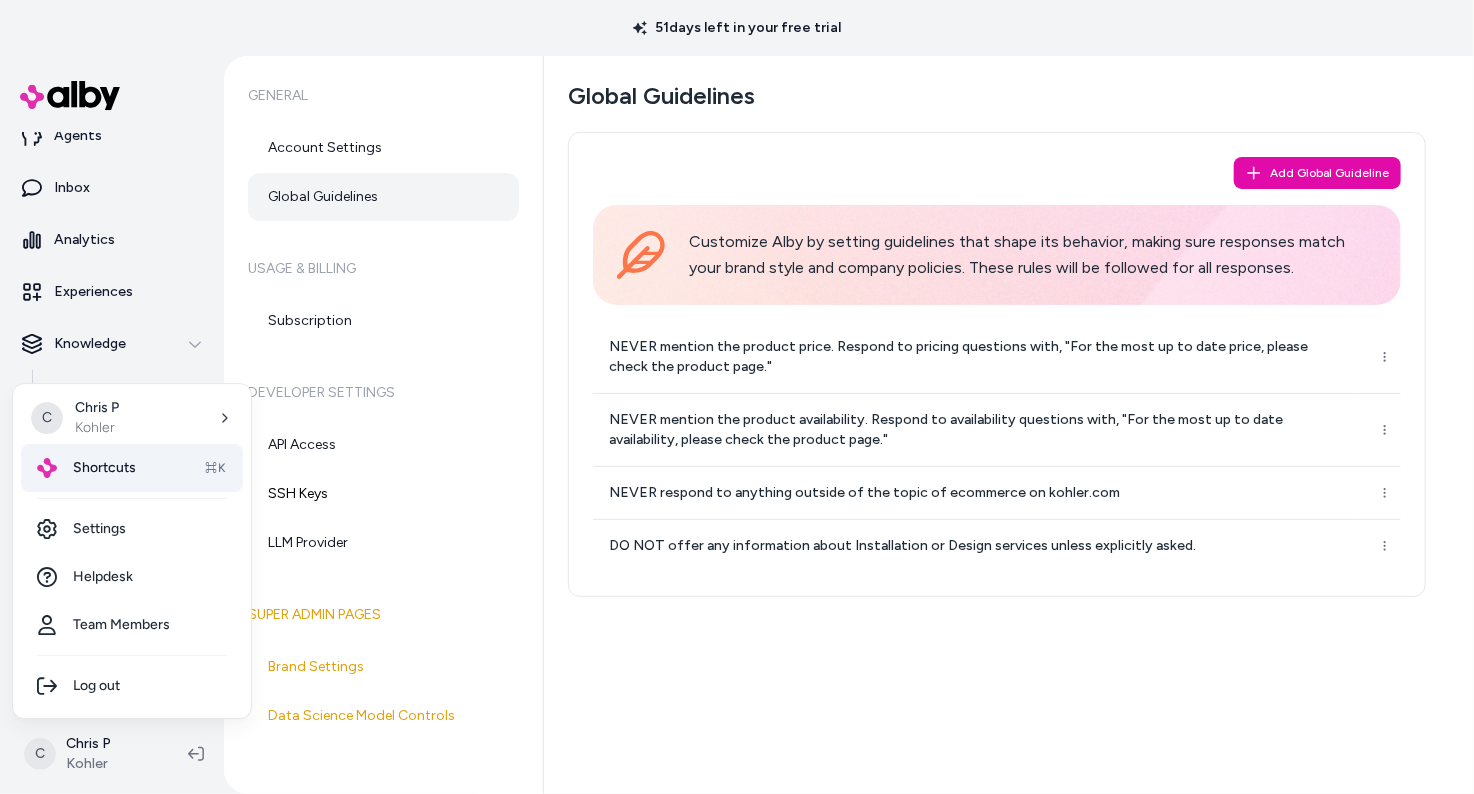 click on "Shortcuts ⌘K" at bounding box center [132, 468] 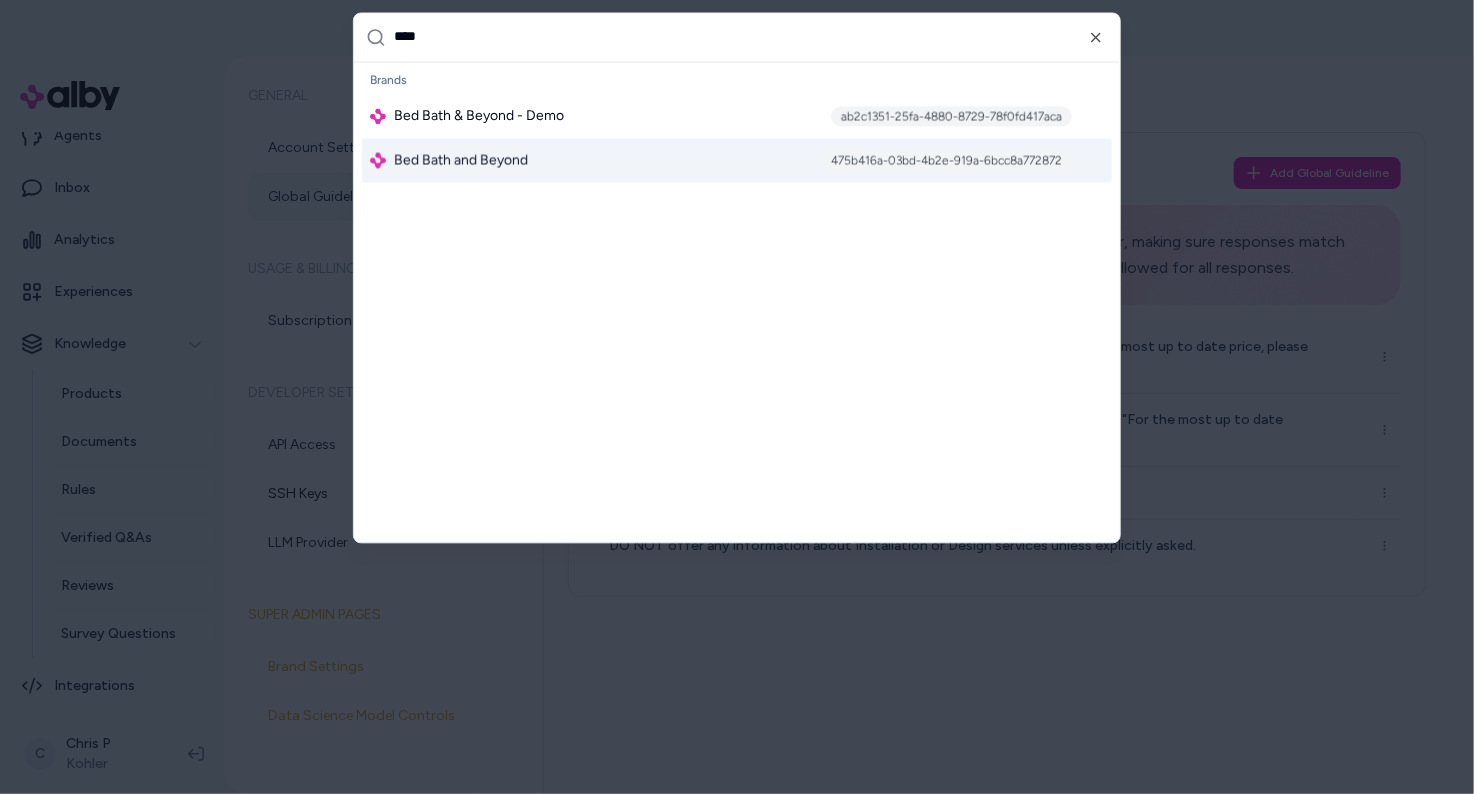 type on "***" 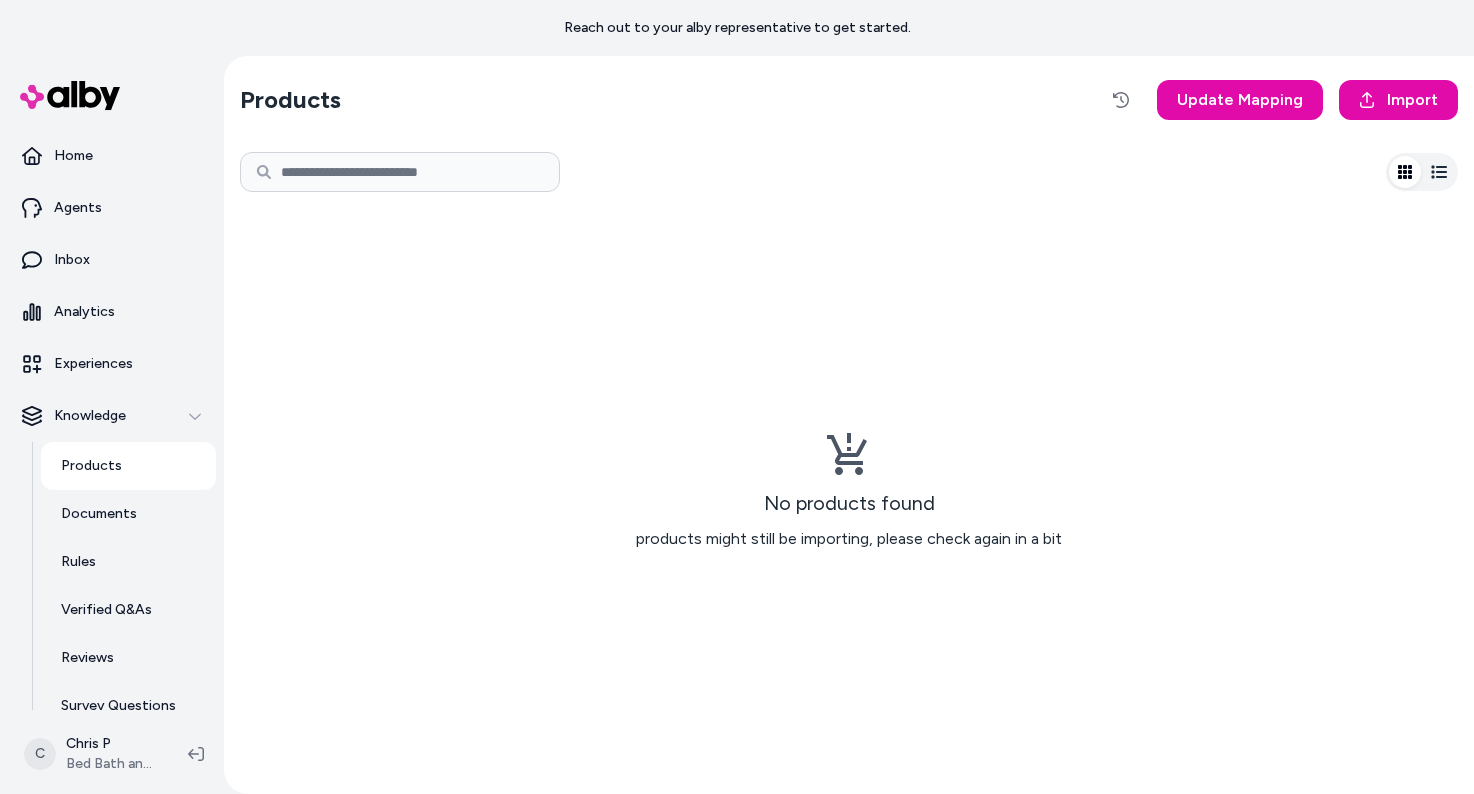 scroll, scrollTop: 0, scrollLeft: 0, axis: both 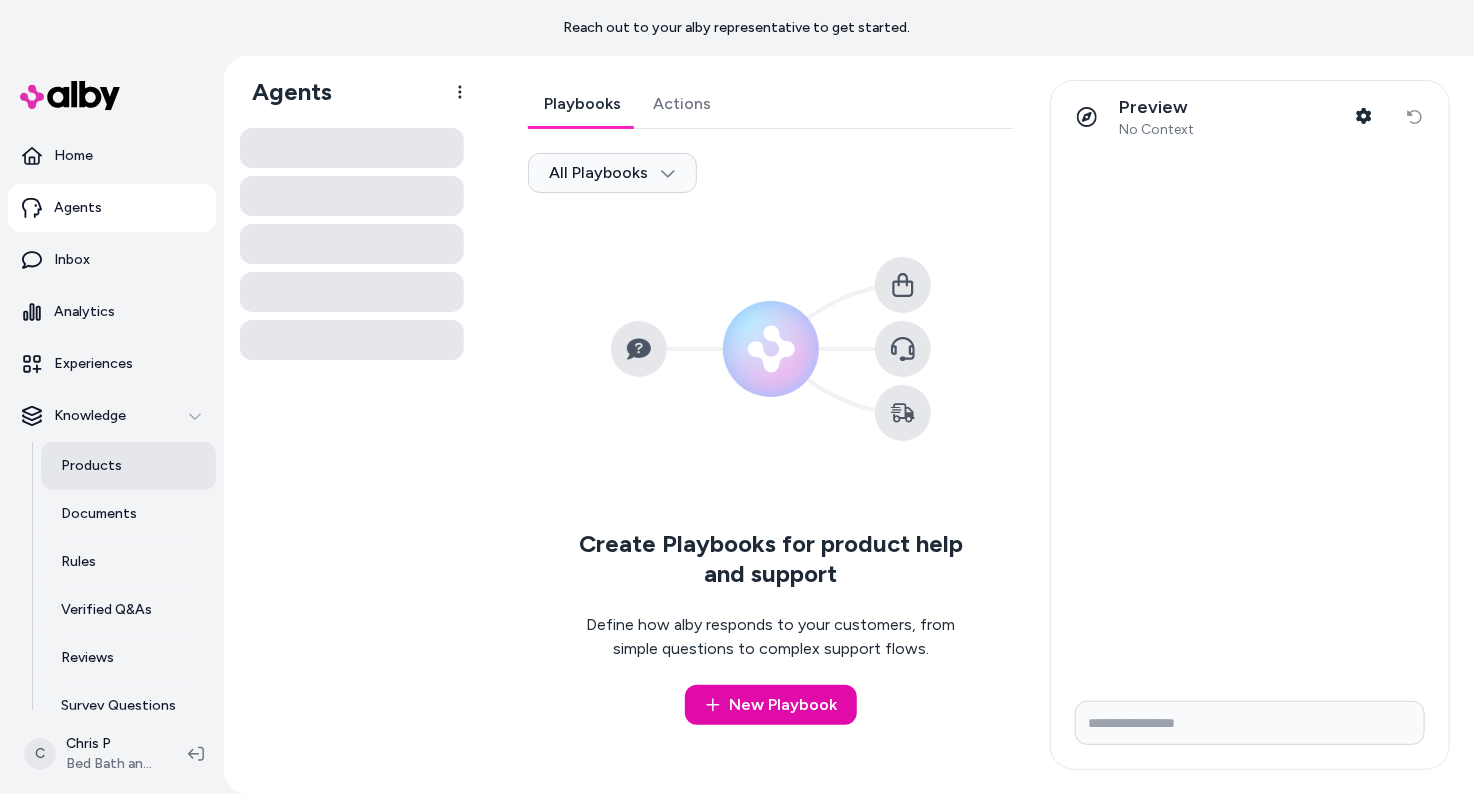 click on "Products" at bounding box center [128, 466] 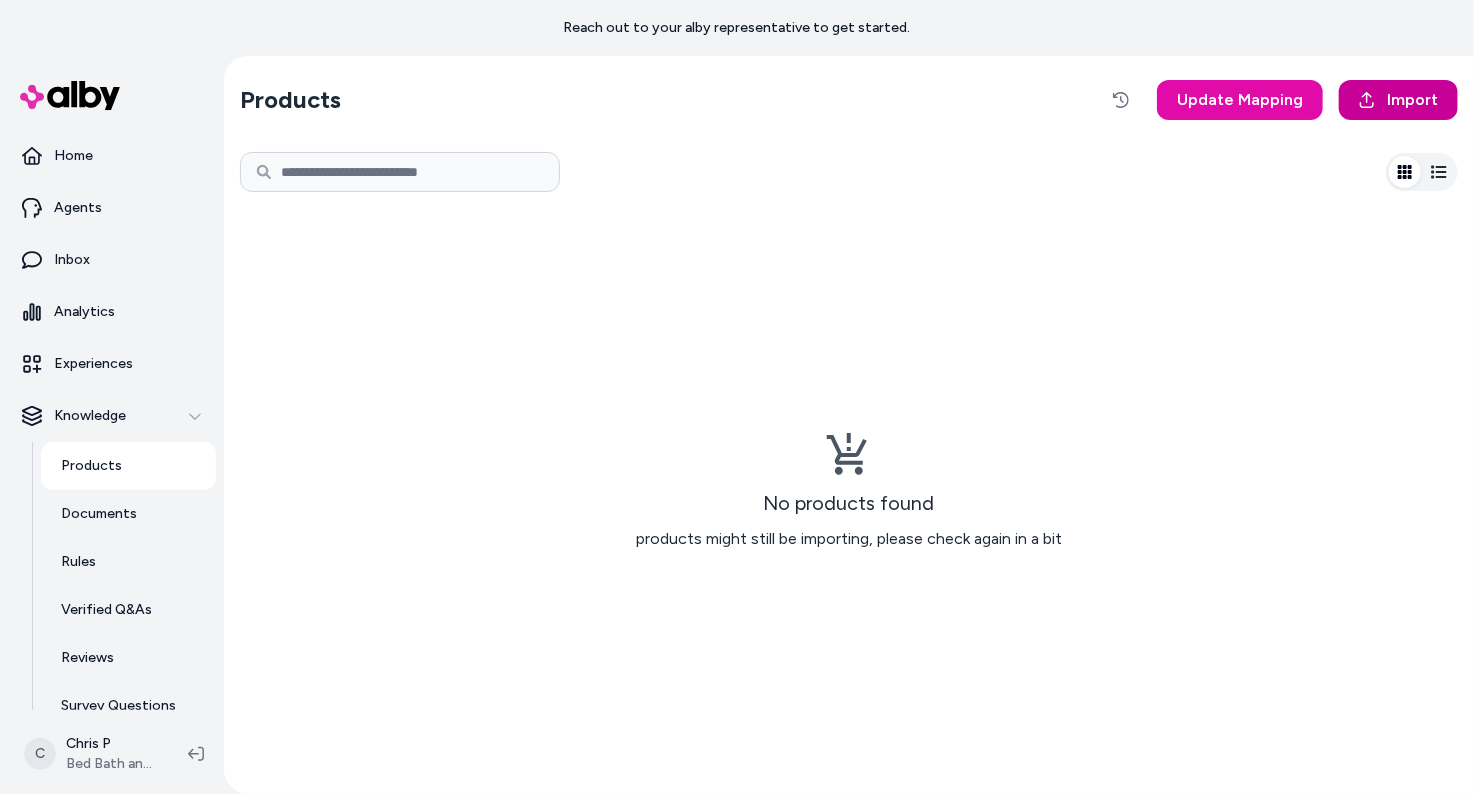 click on "Import" at bounding box center [1412, 100] 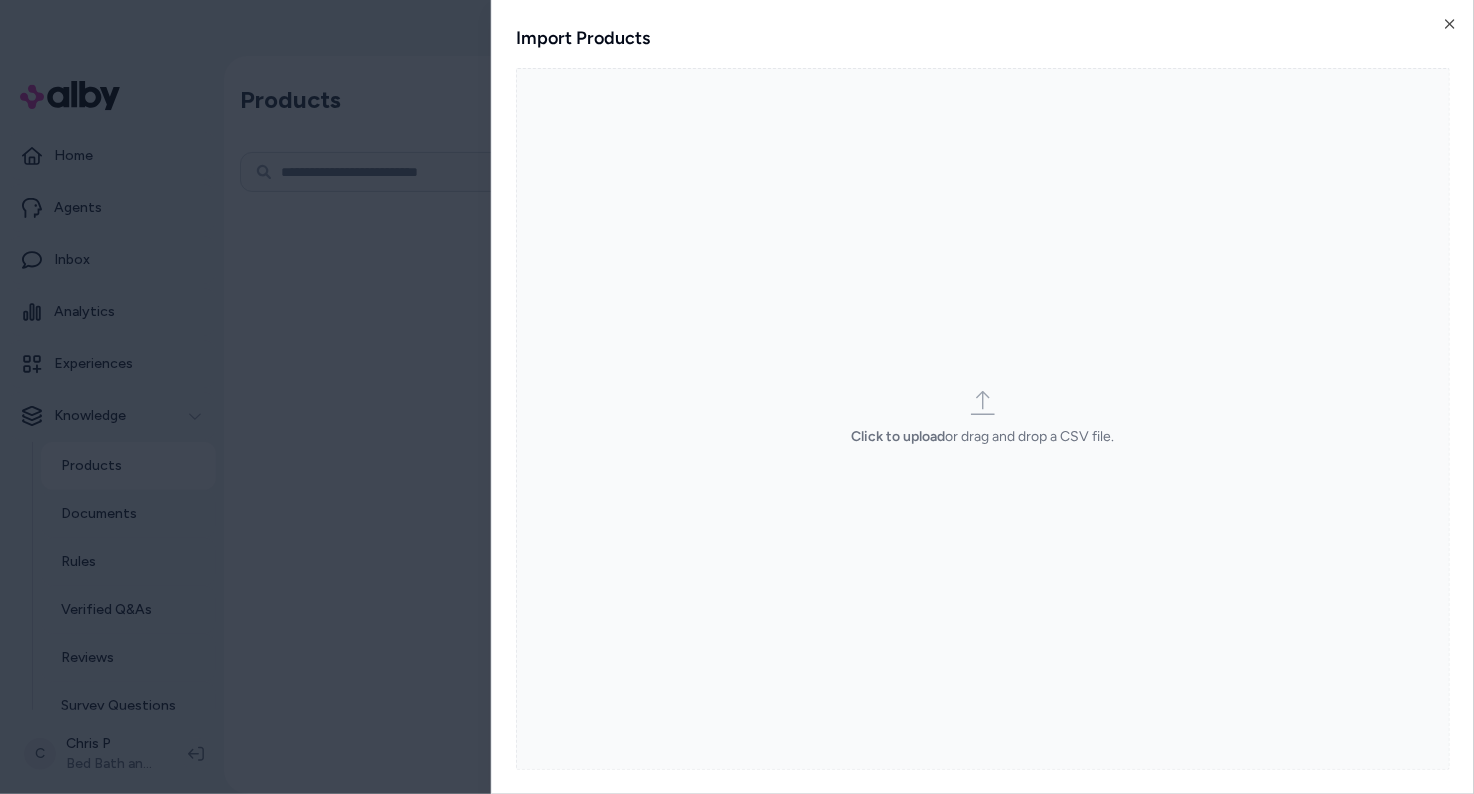 click on "Click to upload  or drag and drop a CSV file." at bounding box center [983, 419] 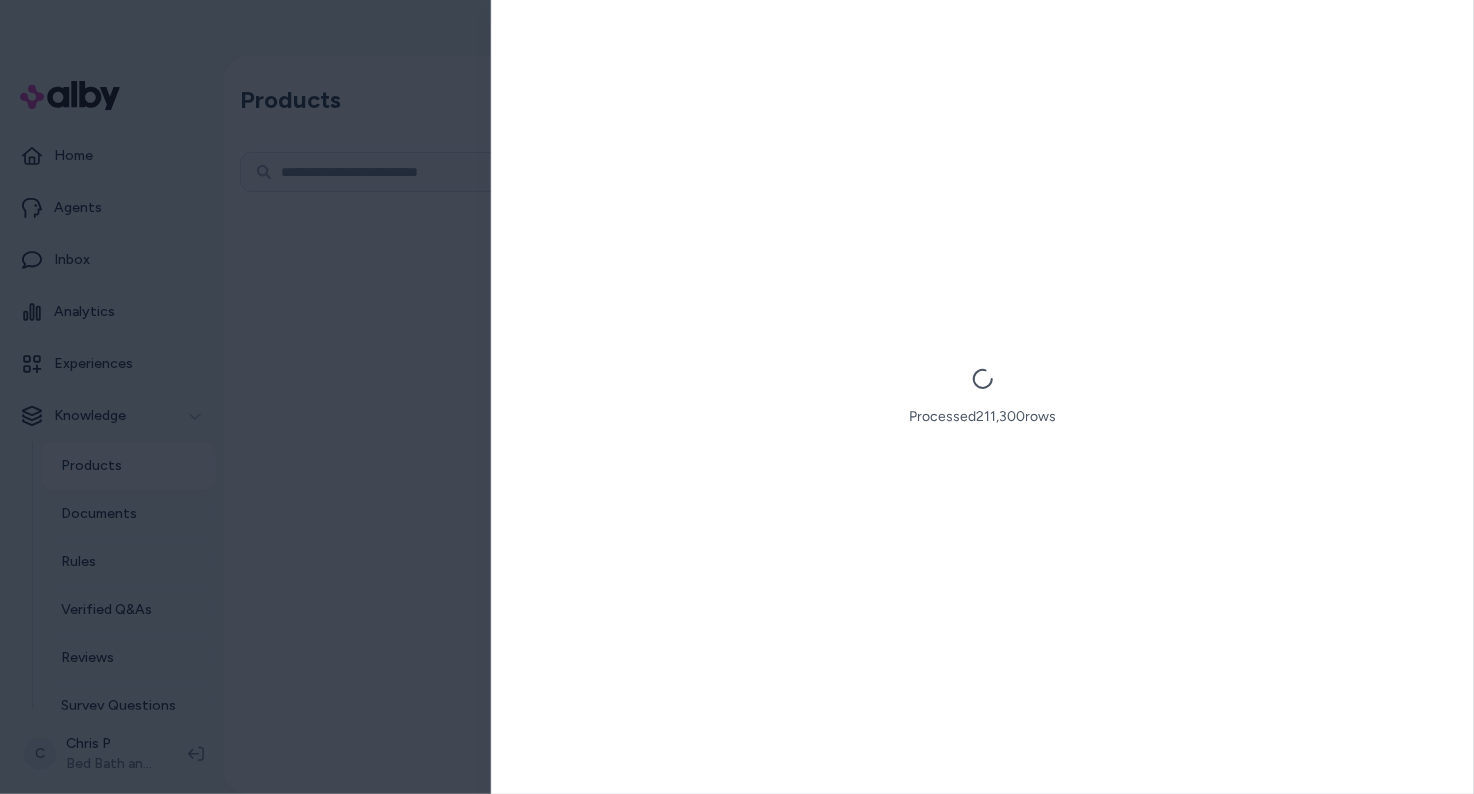 click on "Reach out to your alby representative to get started. Home Agents Inbox Analytics Experiences Knowledge Products Documents Rules Verified Q&As Reviews Survey Questions Integrations C Chris P Bed Bath and Beyond Products Update Mapping   Import No products found products might still be importing, please check again in a bit 2025.30.8 Import Products Processed  211,300  rows Close" at bounding box center (737, 397) 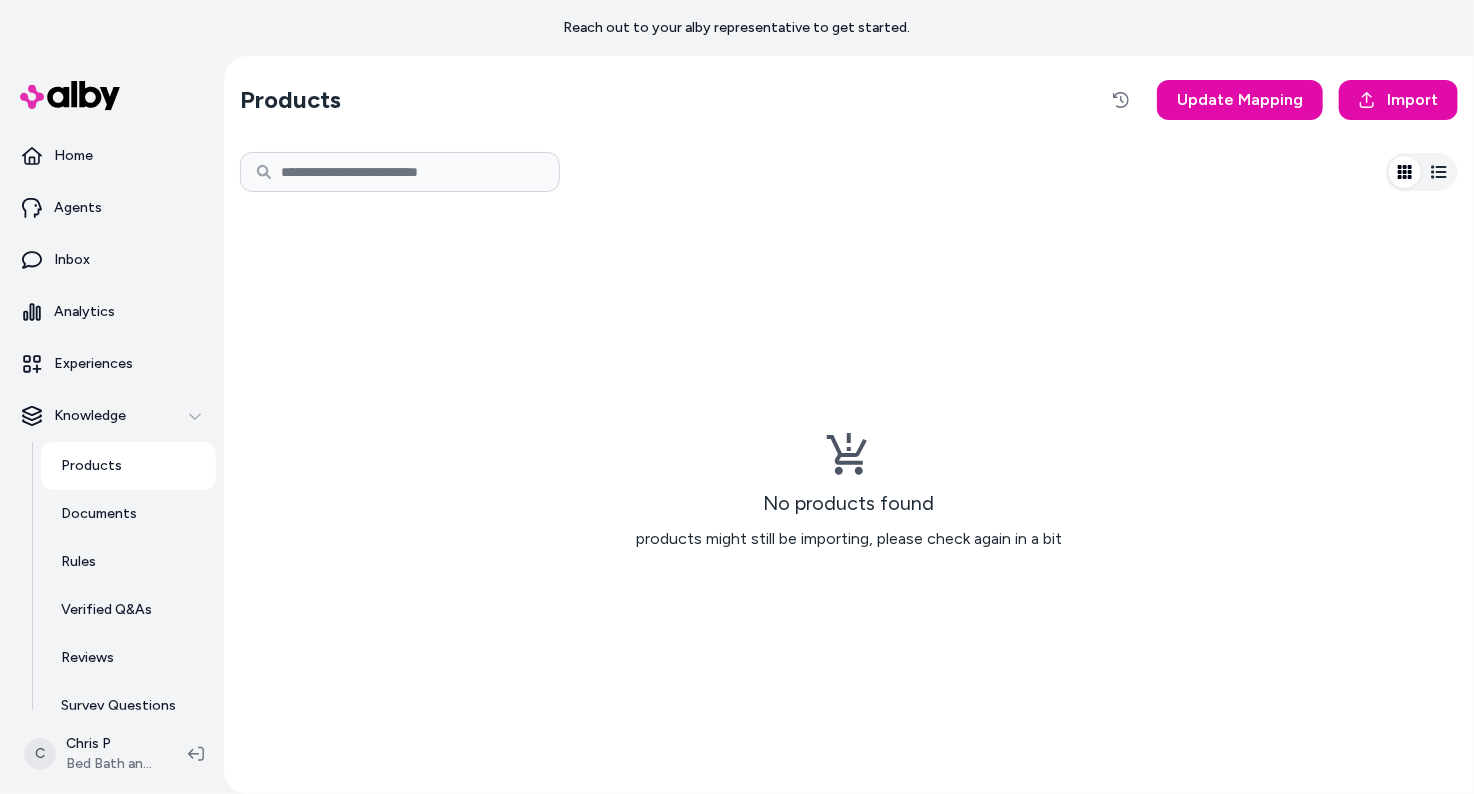 click on "Reach out to your alby representative to get started. Home Agents Inbox Analytics Experiences Knowledge Products Documents Rules Verified Q&As Reviews Survey Questions Integrations C Chris P Bed Bath and Beyond Products Update Mapping   Import No products found products might still be importing, please check again in a bit 2025.30.8" at bounding box center [737, 397] 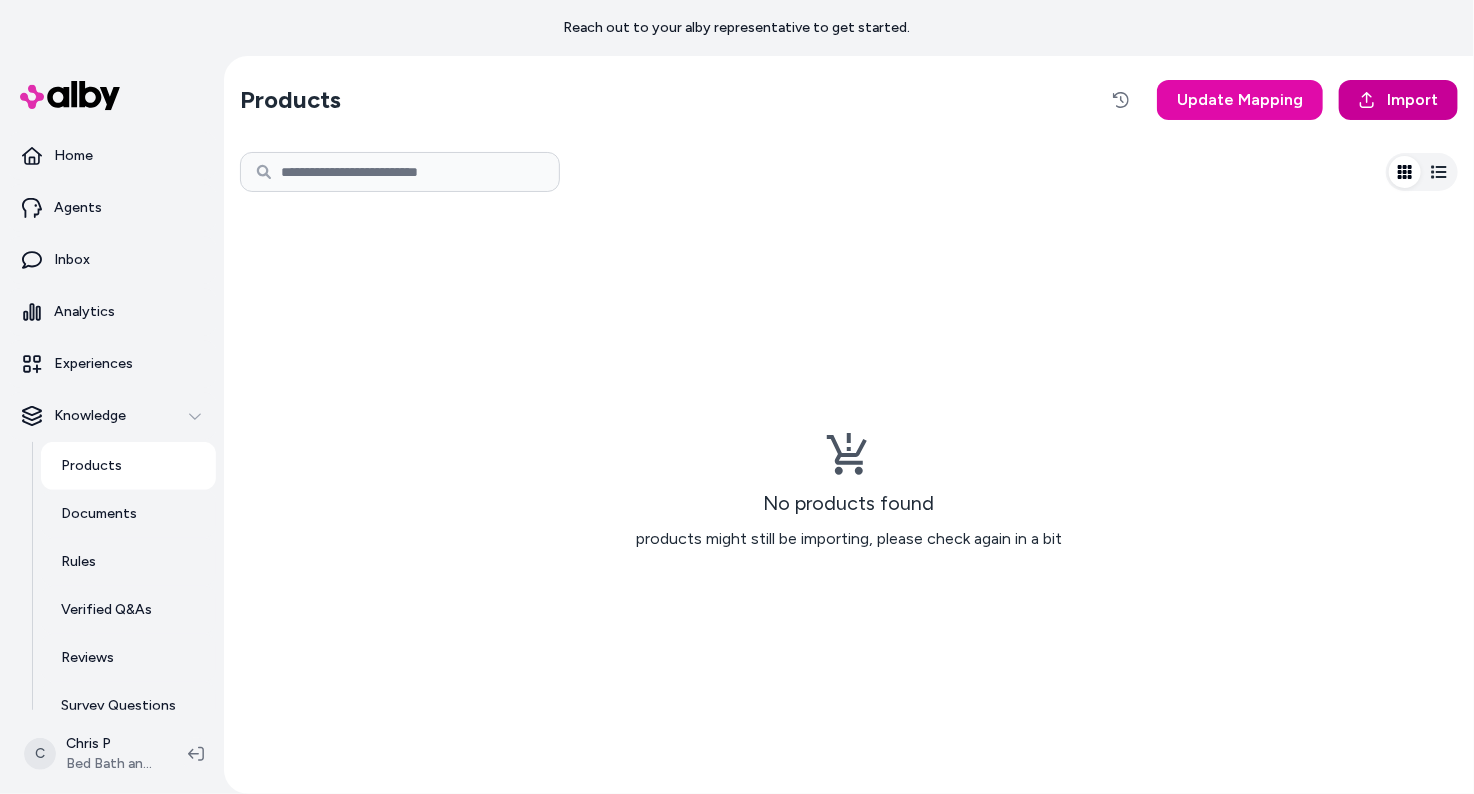 click 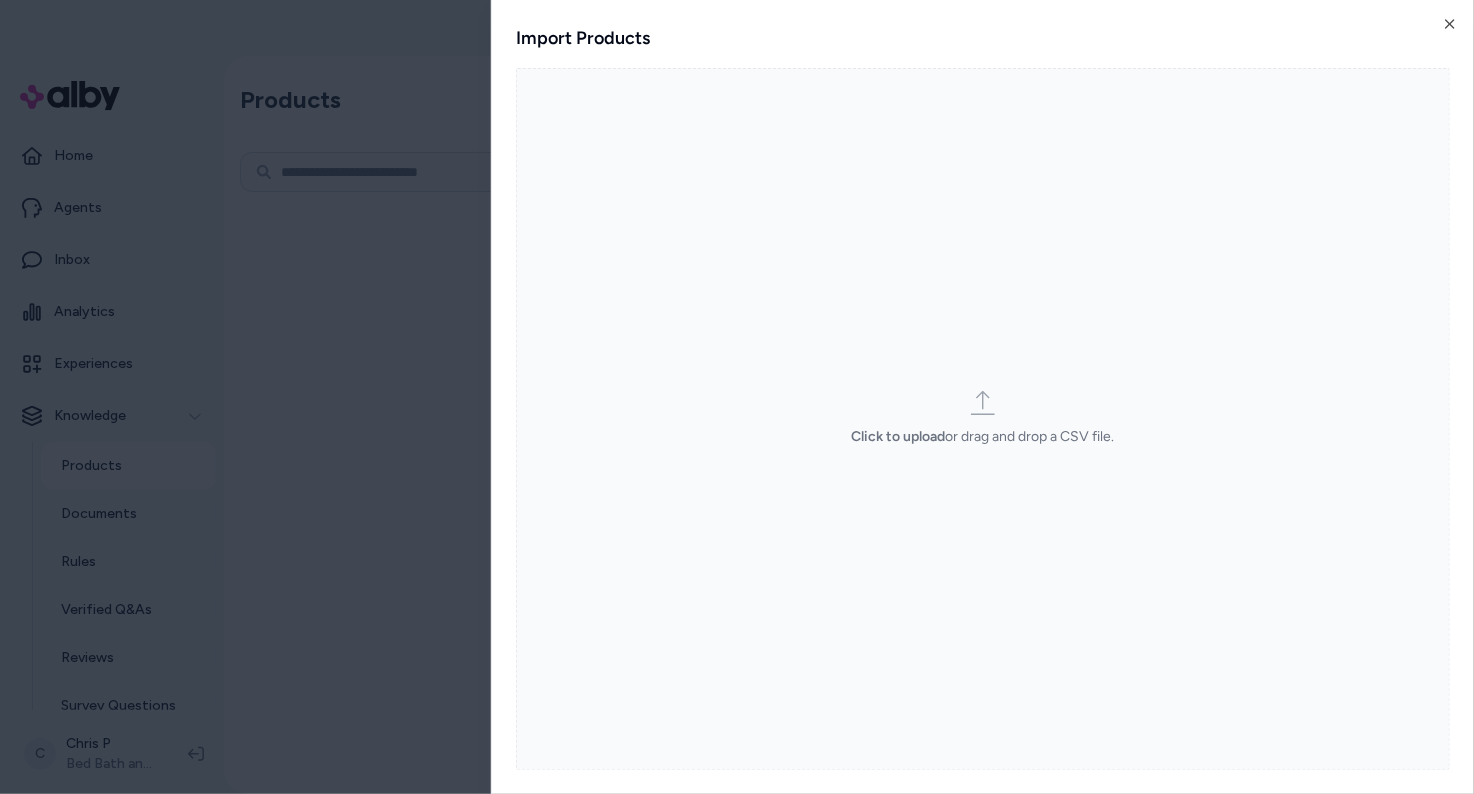 click on "Click to upload  or drag and drop a CSV file." at bounding box center (983, 419) 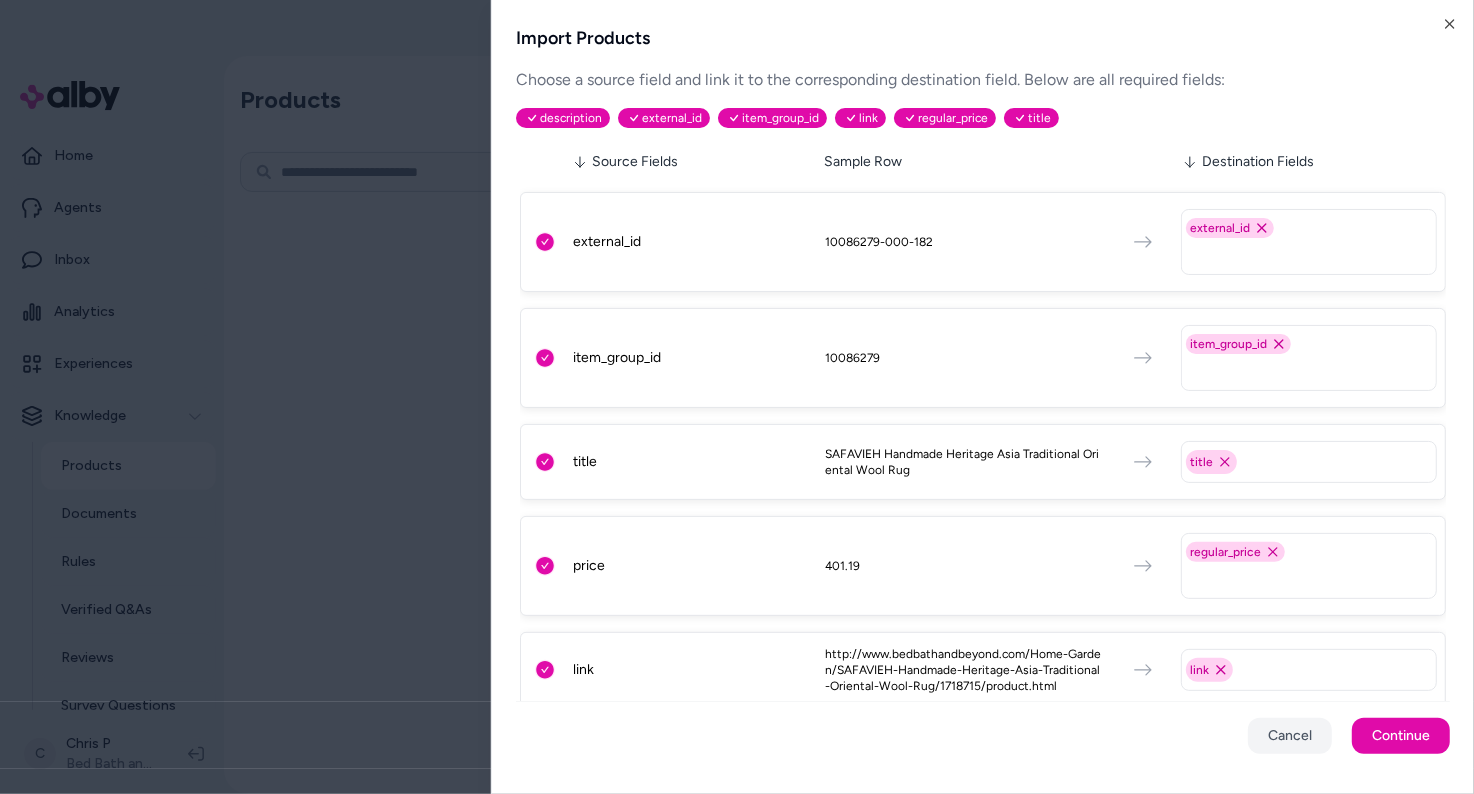 scroll, scrollTop: 468, scrollLeft: 0, axis: vertical 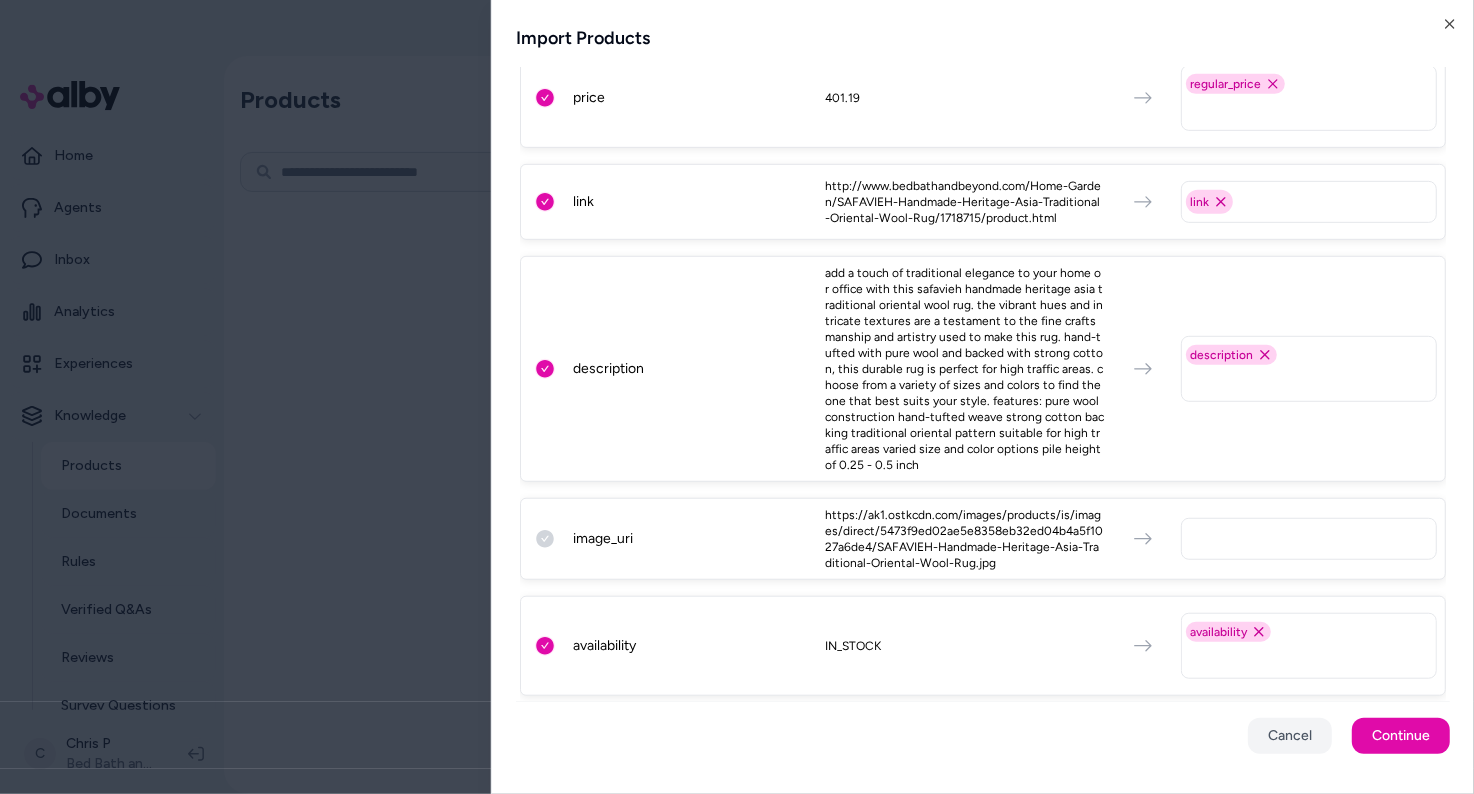 click at bounding box center [1313, 539] 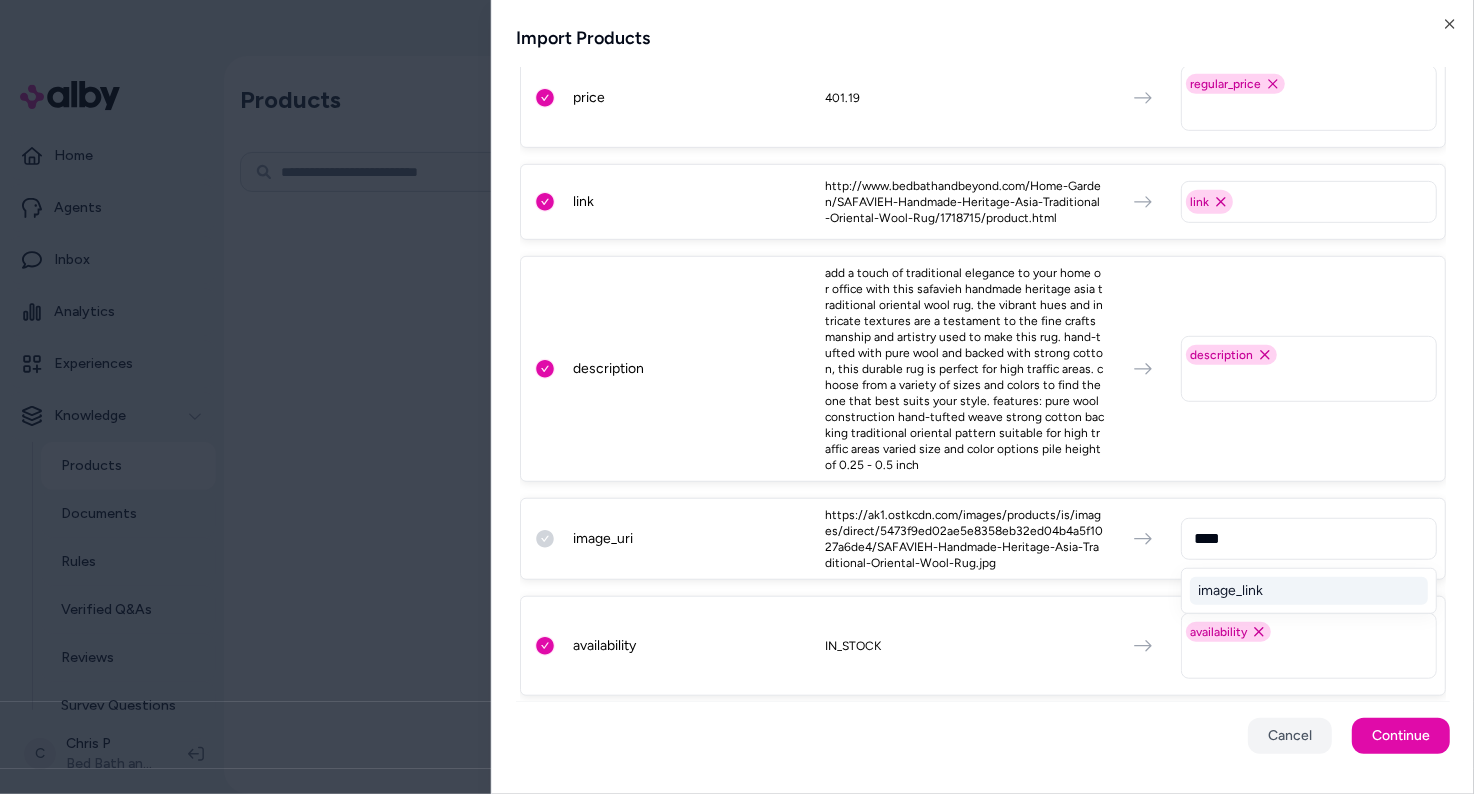 type on "*****" 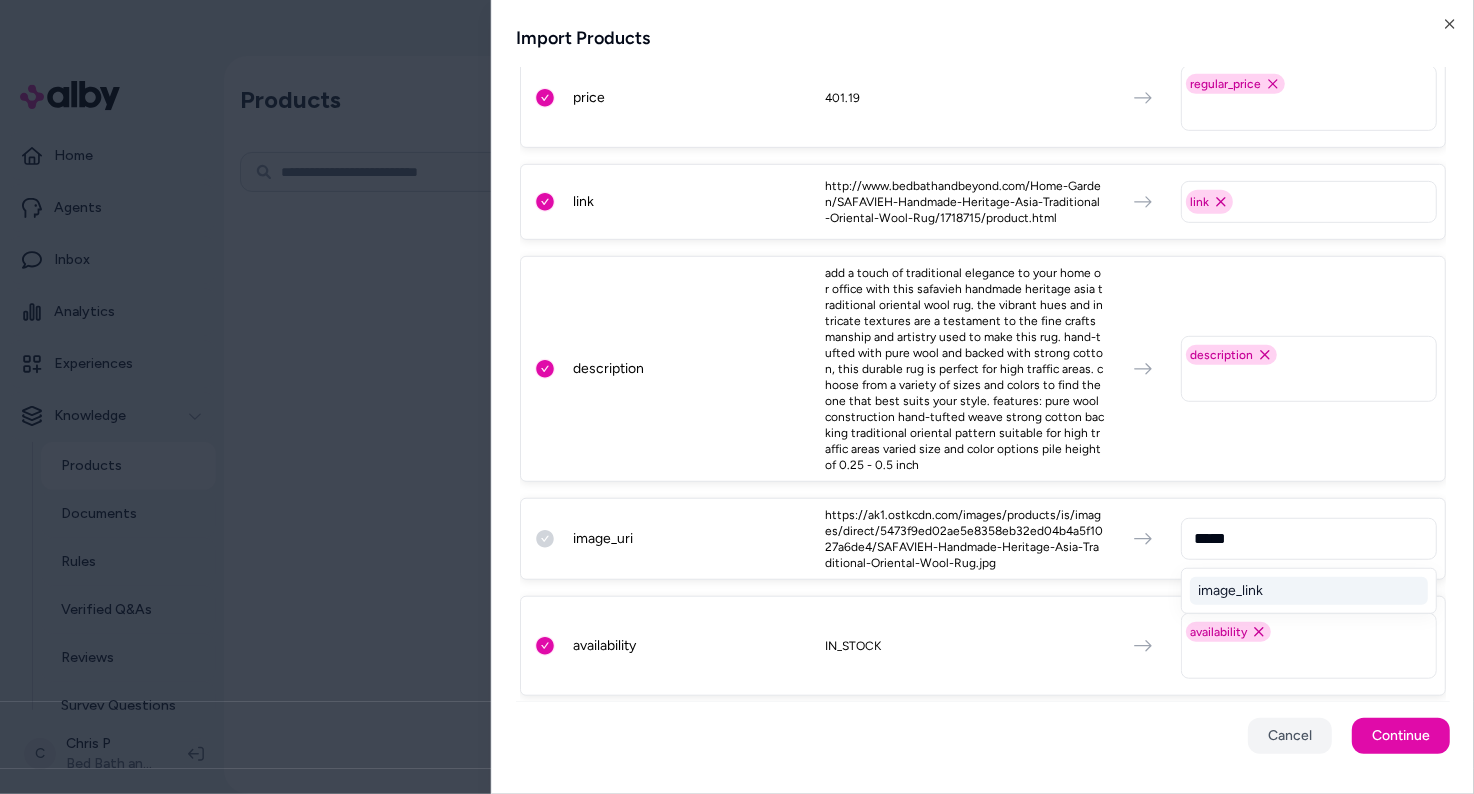 click on "image_link" at bounding box center [1309, 591] 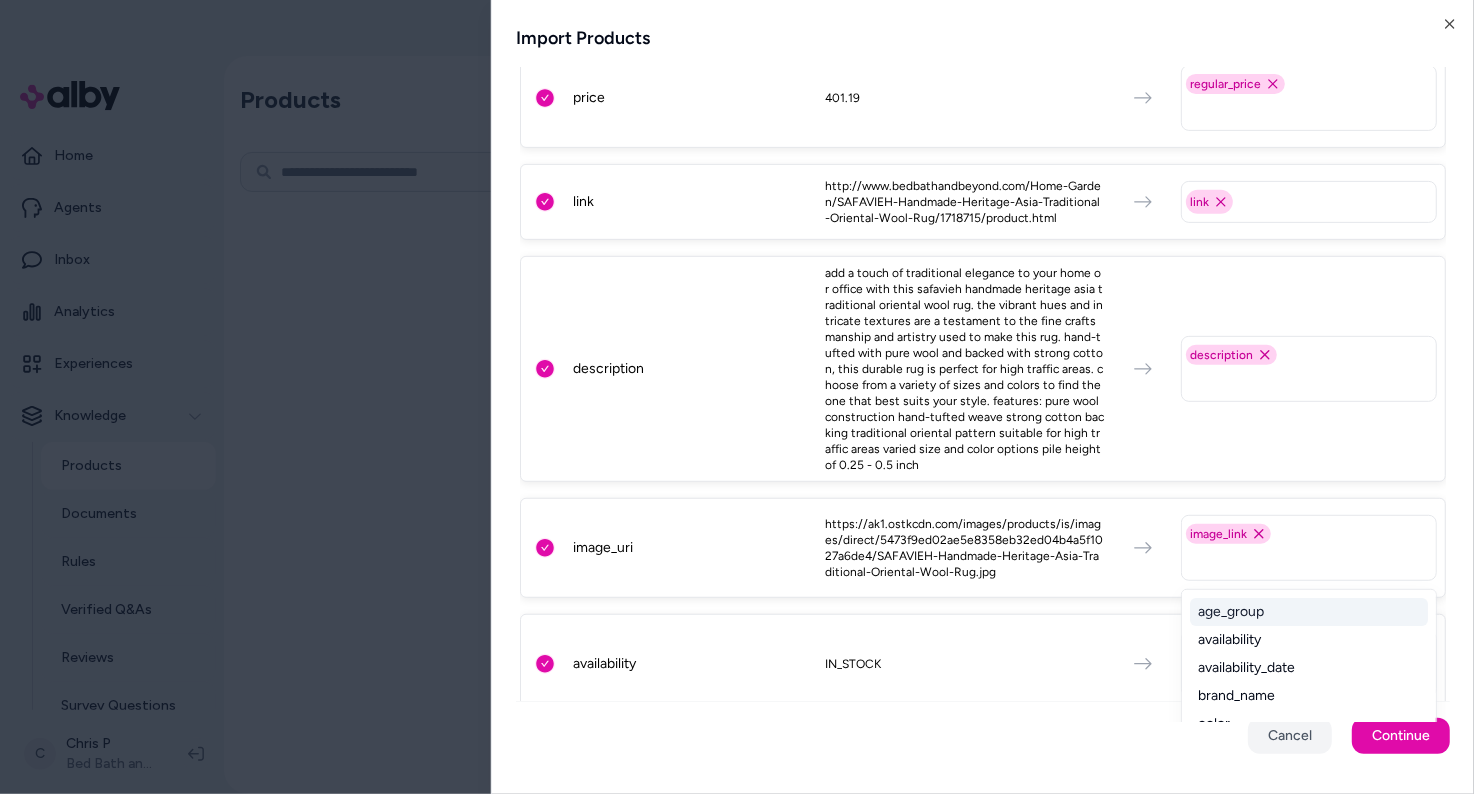 scroll, scrollTop: 73, scrollLeft: 0, axis: vertical 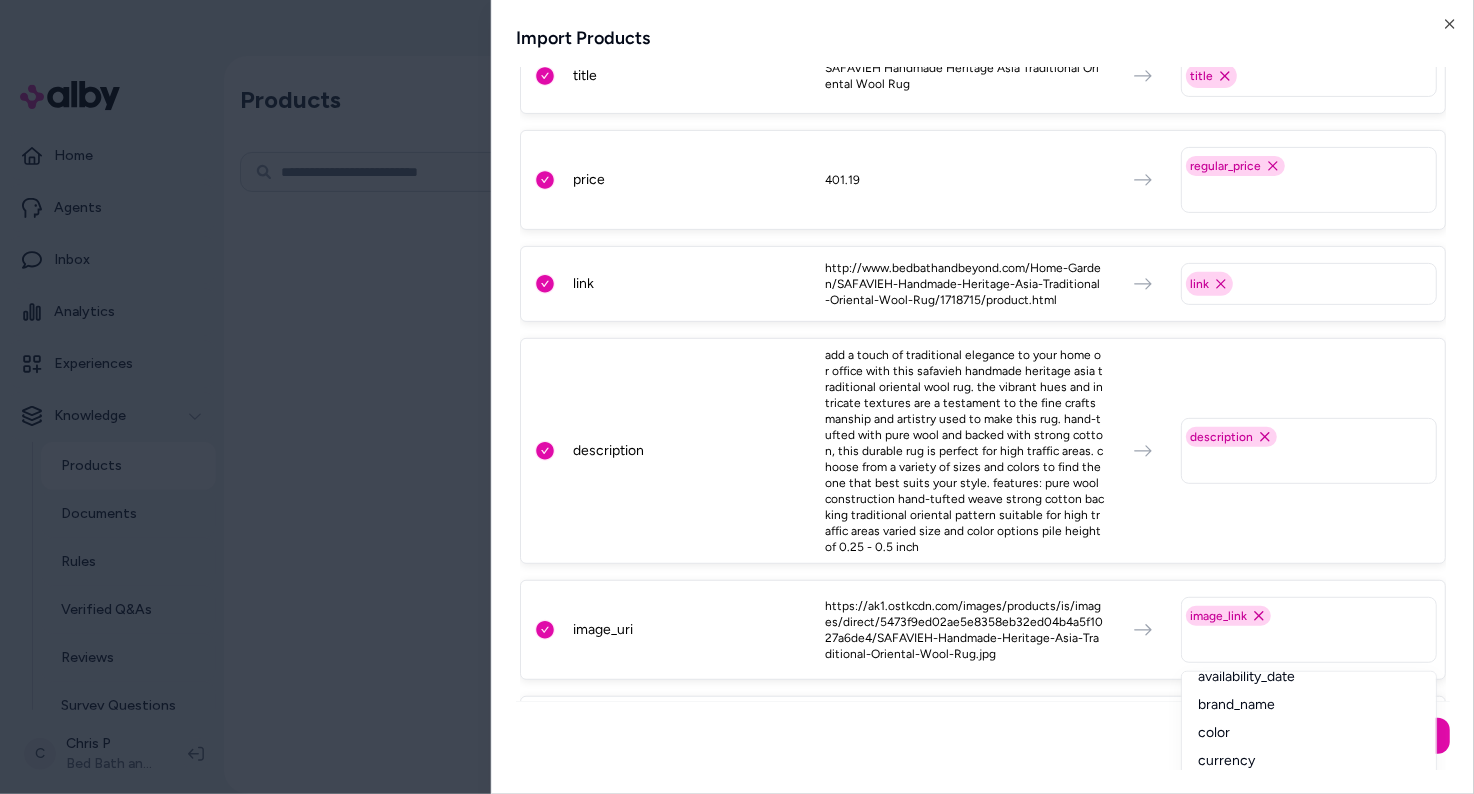 click on "add a touch of traditional elegance to your home or office with this safavieh handmade heritage asia traditional oriental wool rug. the vibrant hues and intricate textures are a testament to the fine craftsmanship and artistry used to make this rug. hand-tufted with pure wool and backed with strong cotton, this durable rug is perfect for high traffic areas. choose from a variety of sizes and colors to find the one that best suits your style.
features:
pure wool construction  hand-tufted weave  strong cotton backing  traditional oriental pattern  suitable for high traffic areas  varied size and color options  pile height of 0.25 - 0.5 inch" at bounding box center (965, 451) 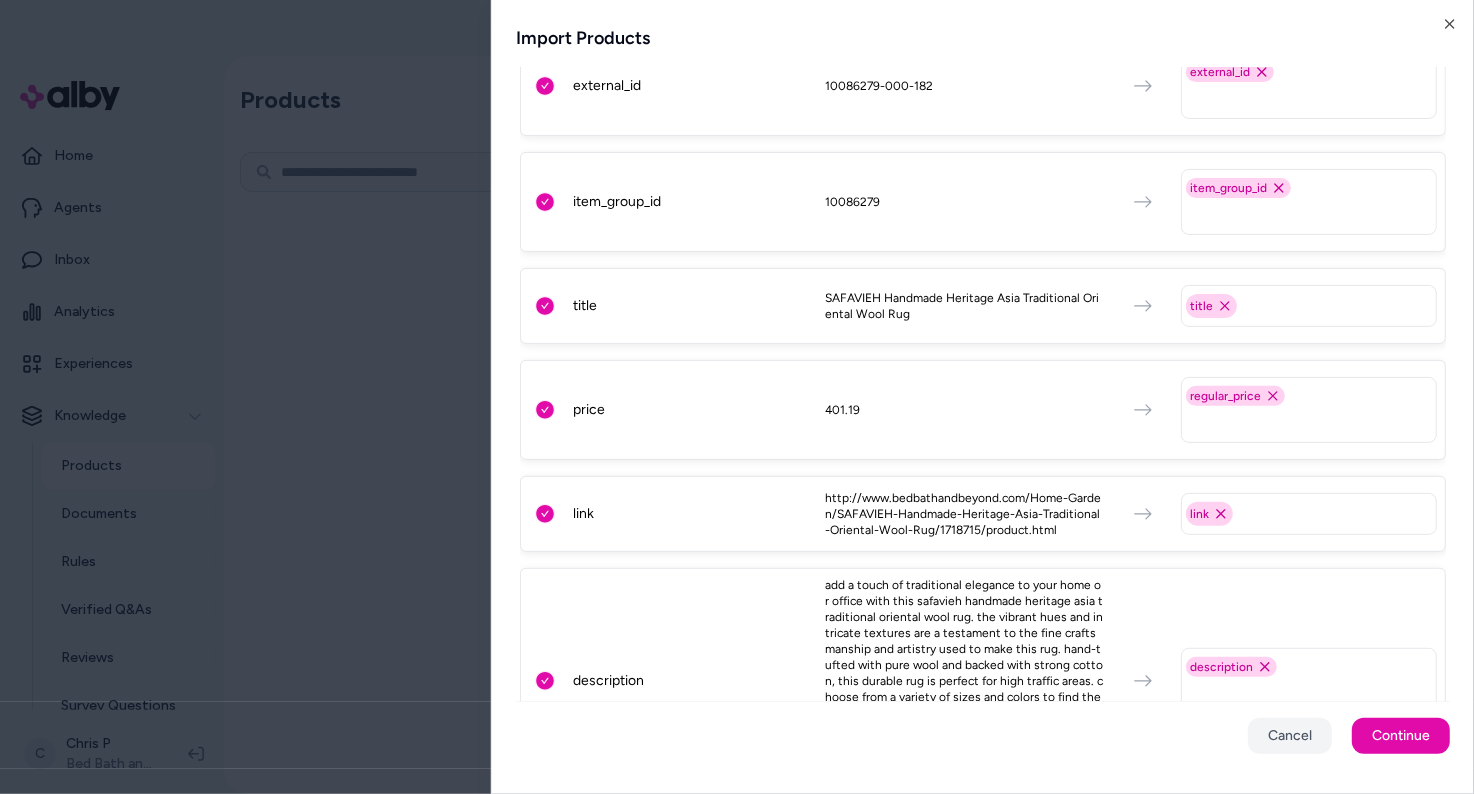 scroll, scrollTop: 0, scrollLeft: 0, axis: both 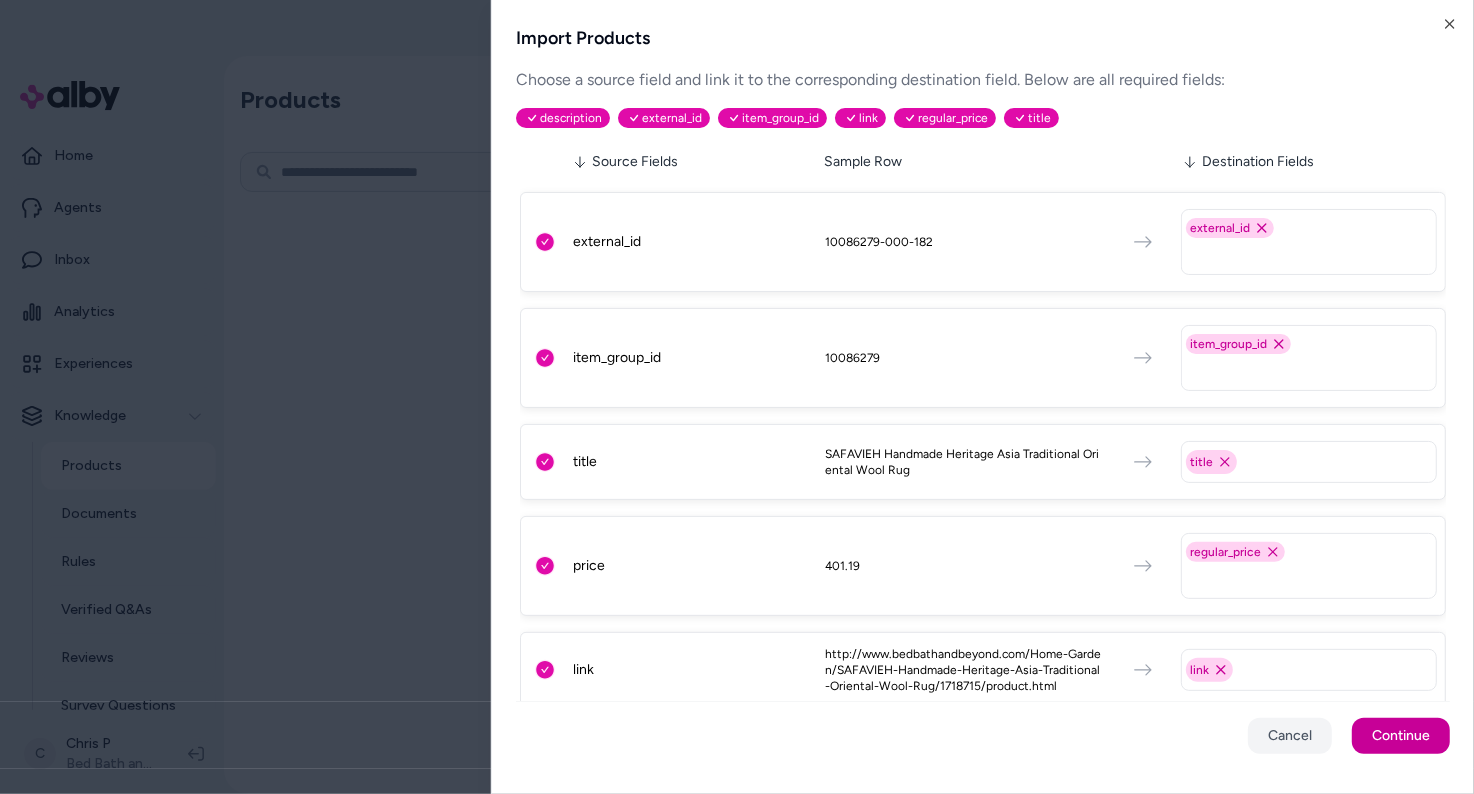 click on "Continue" at bounding box center [1401, 736] 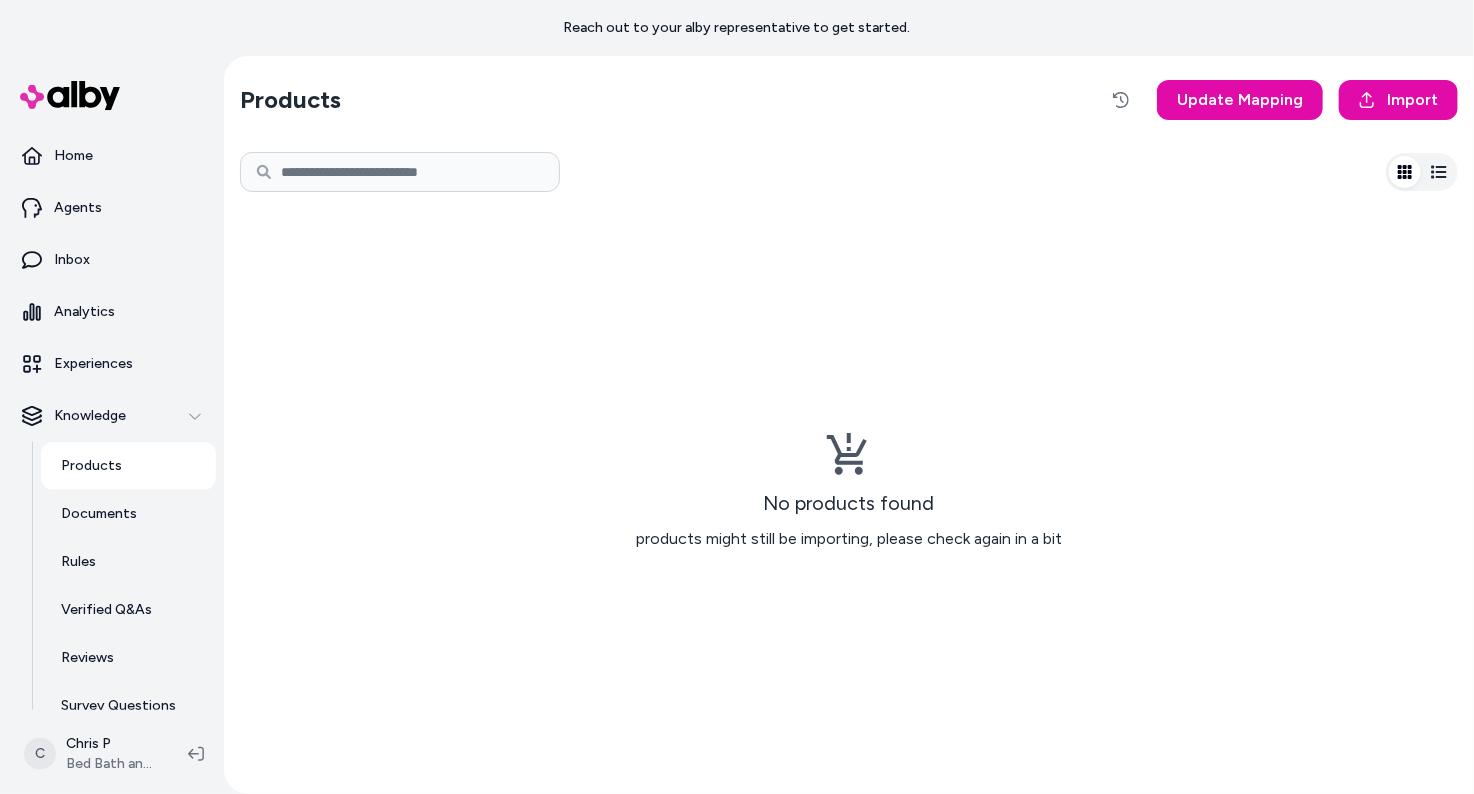 click on "No products found products might still be importing, please check again in a bit" at bounding box center [849, 491] 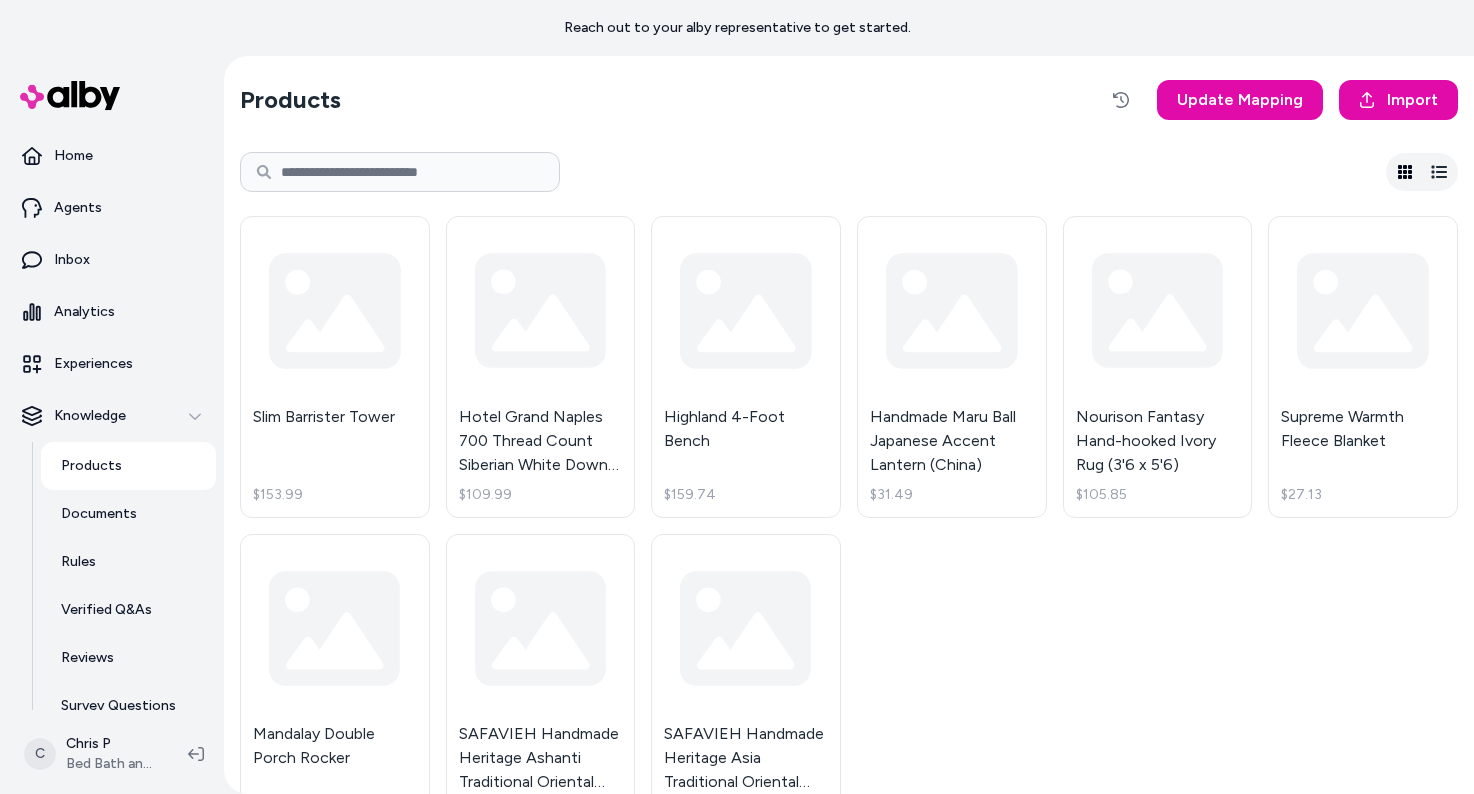 scroll, scrollTop: 0, scrollLeft: 0, axis: both 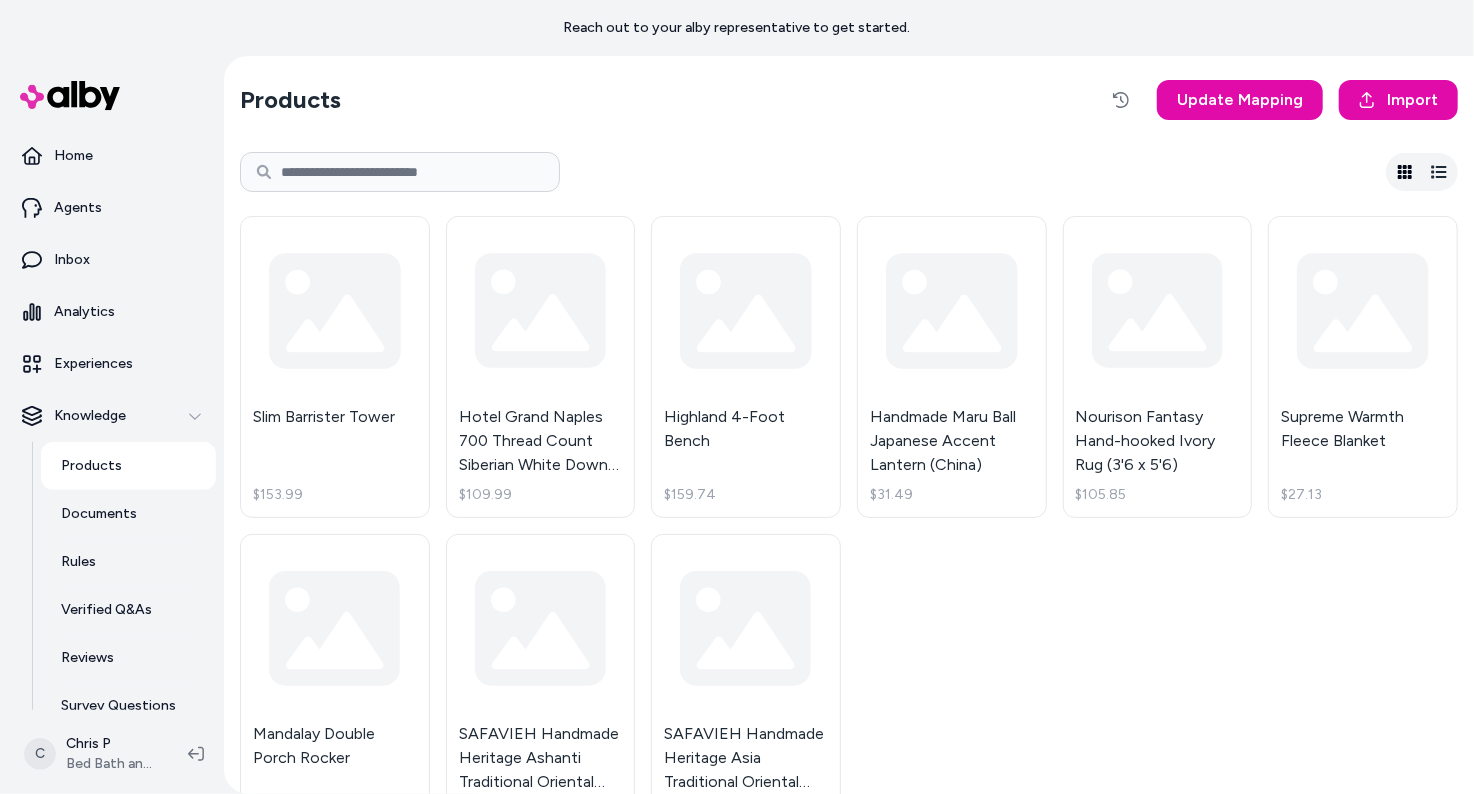 type 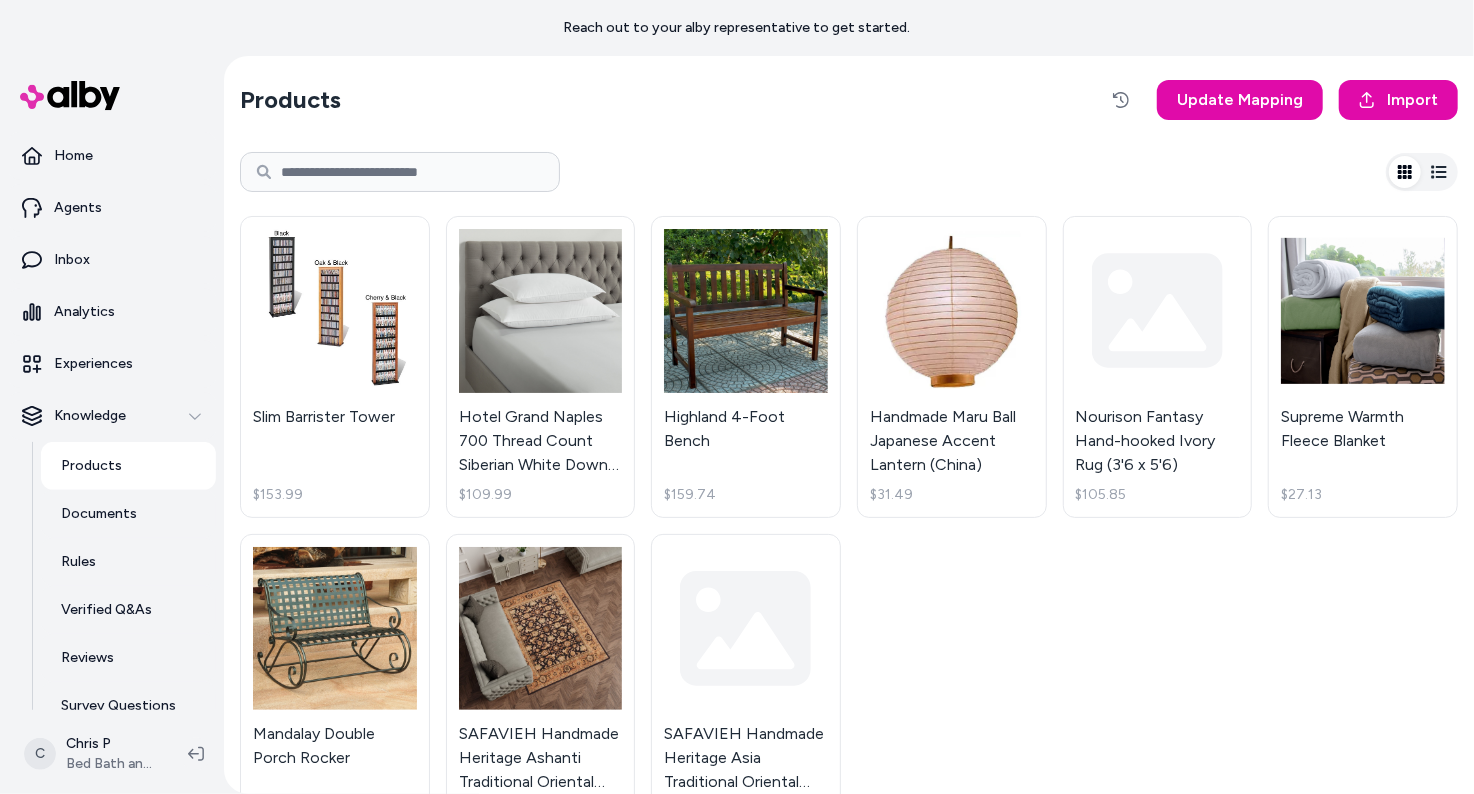 scroll, scrollTop: 66, scrollLeft: 0, axis: vertical 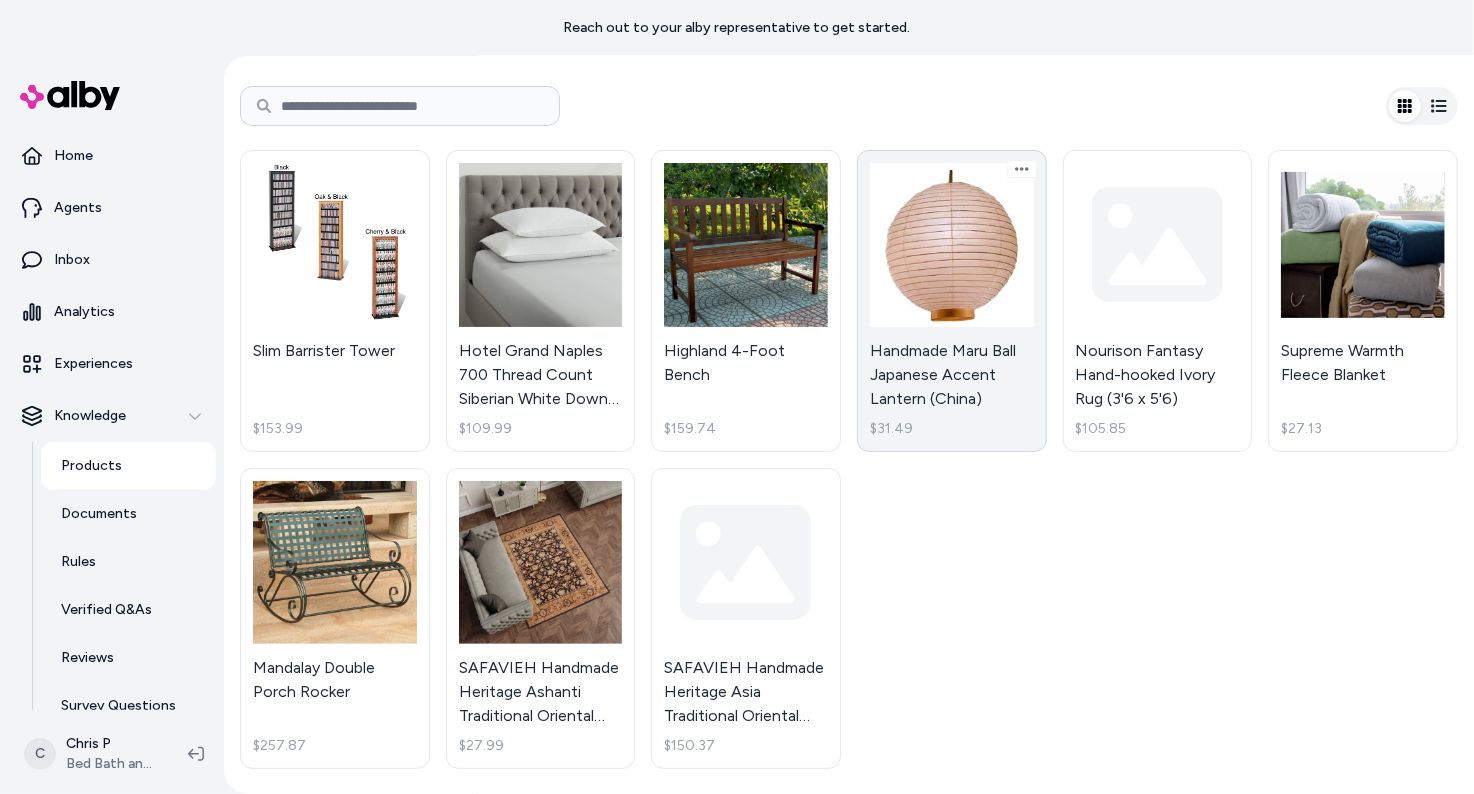 click on "Handmade Maru Ball Japanese Accent Lantern (China) $31.49" at bounding box center [952, 301] 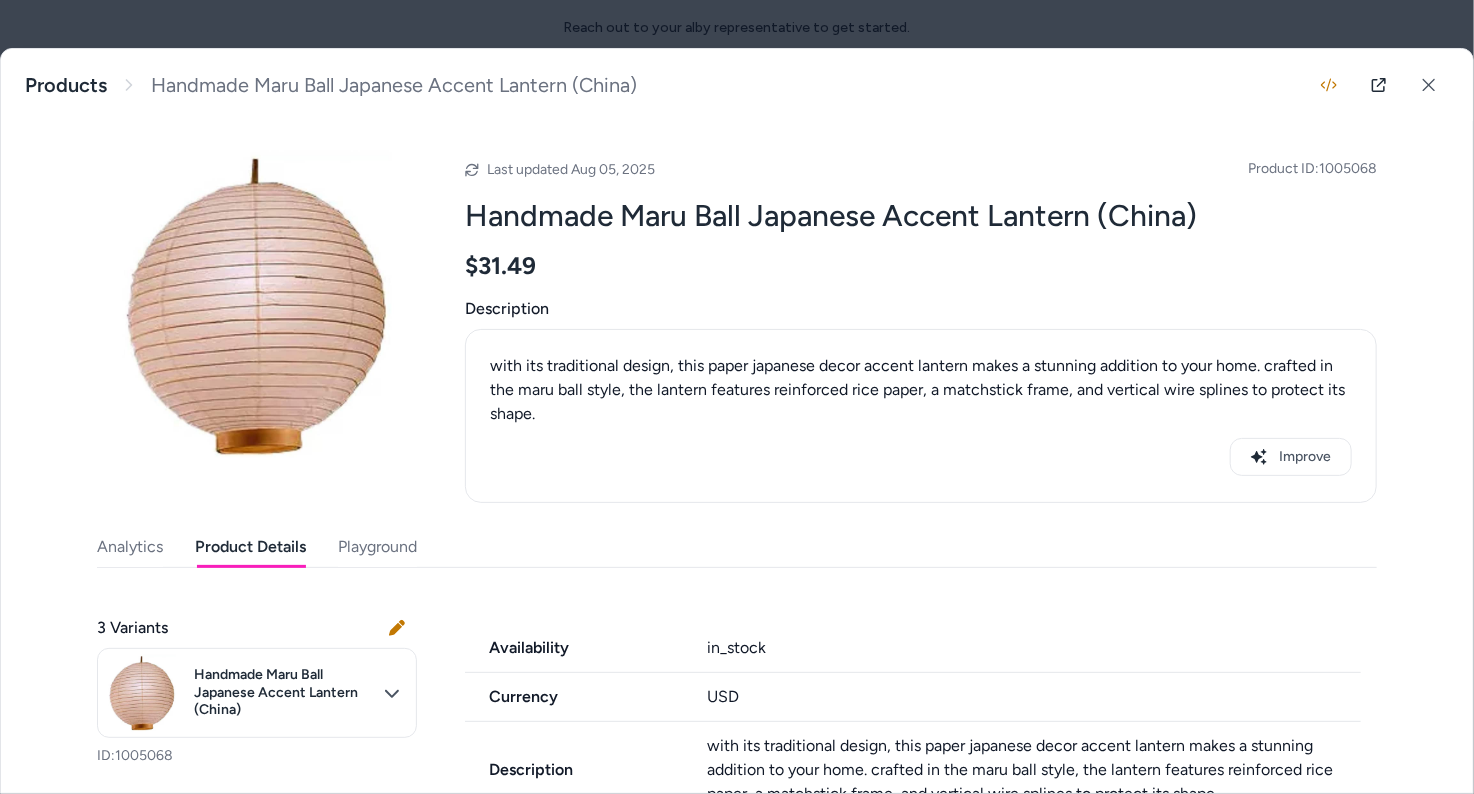 click on "Product Details" at bounding box center [250, 547] 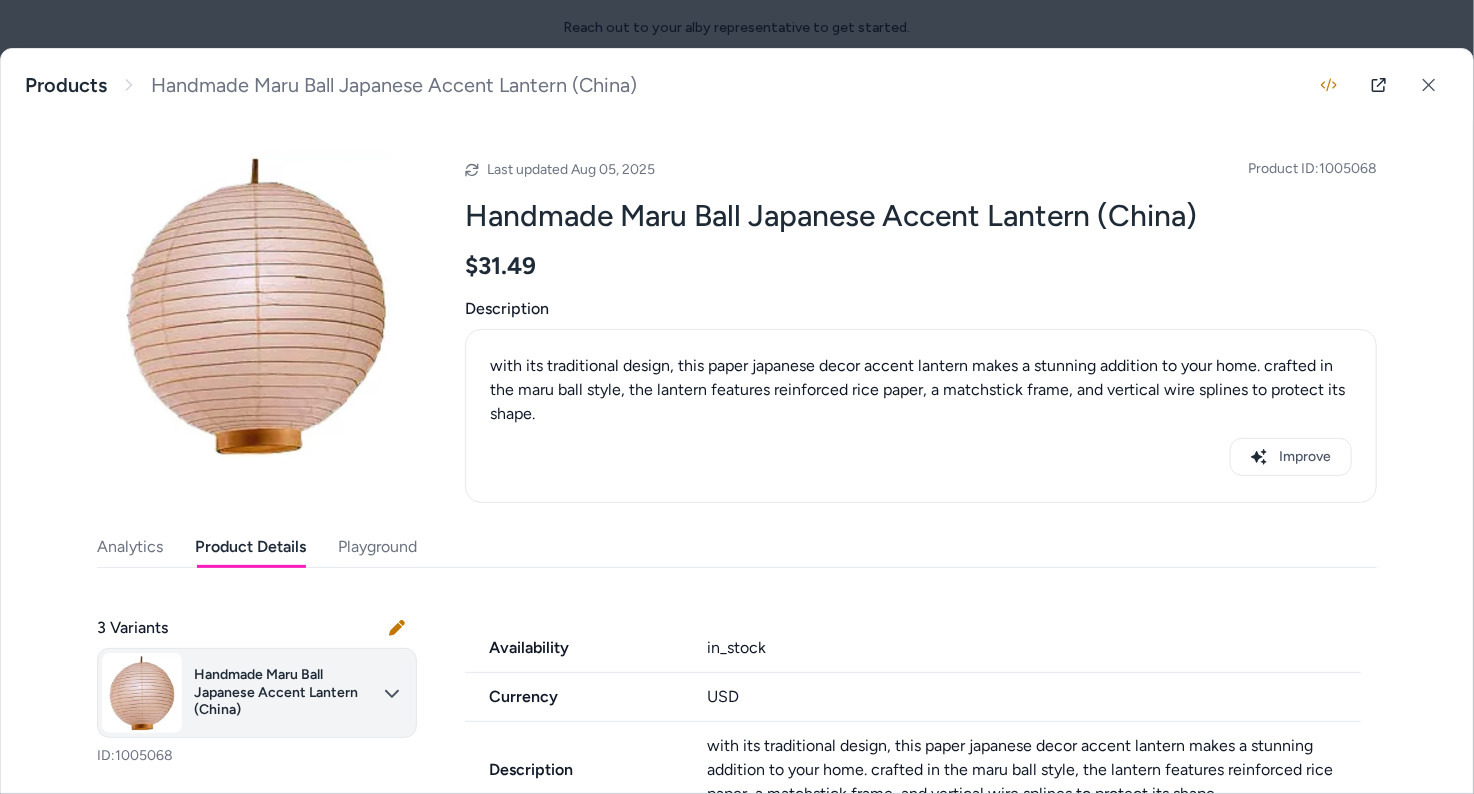 click on "Reach out to your alby representative to get started. Home Agents Inbox Analytics Experiences Knowledge Products Documents Rules Verified Q&As Reviews Survey Questions Integrations C Chris P Bed Bath and Beyond Products Update Mapping   Import Slim Barrister Tower $153.99 Hotel Grand Naples 700 Thread Count Siberian White Down Pillow $109.99 Highland 4-Foot Bench $159.74 Handmade Maru Ball Japanese Accent Lantern (China) $31.49 Nourison Fantasy Hand-hooked Ivory Rug (3'6 x 5'6) $105.85 Supreme Warmth Fleece Blanket $27.13 Mandalay Double Porch Rocker $257.87 SAFAVIEH Handmade Heritage Ashanti Traditional Oriental Wool Rug $27.99 SAFAVIEH Handmade Heritage Asia Traditional Oriental Wool Rug $150.37 2025.30.8 Handmade Maru Ball Japanese Accent Lantern (China) with its traditional design, this paper japanese decor accent lantern makes a stunning addition to your home. crafted in the maru ball style, the lantern features reinforced rice paper, a matchstick frame, and vertical wire splines to protect its shape." at bounding box center [737, 397] 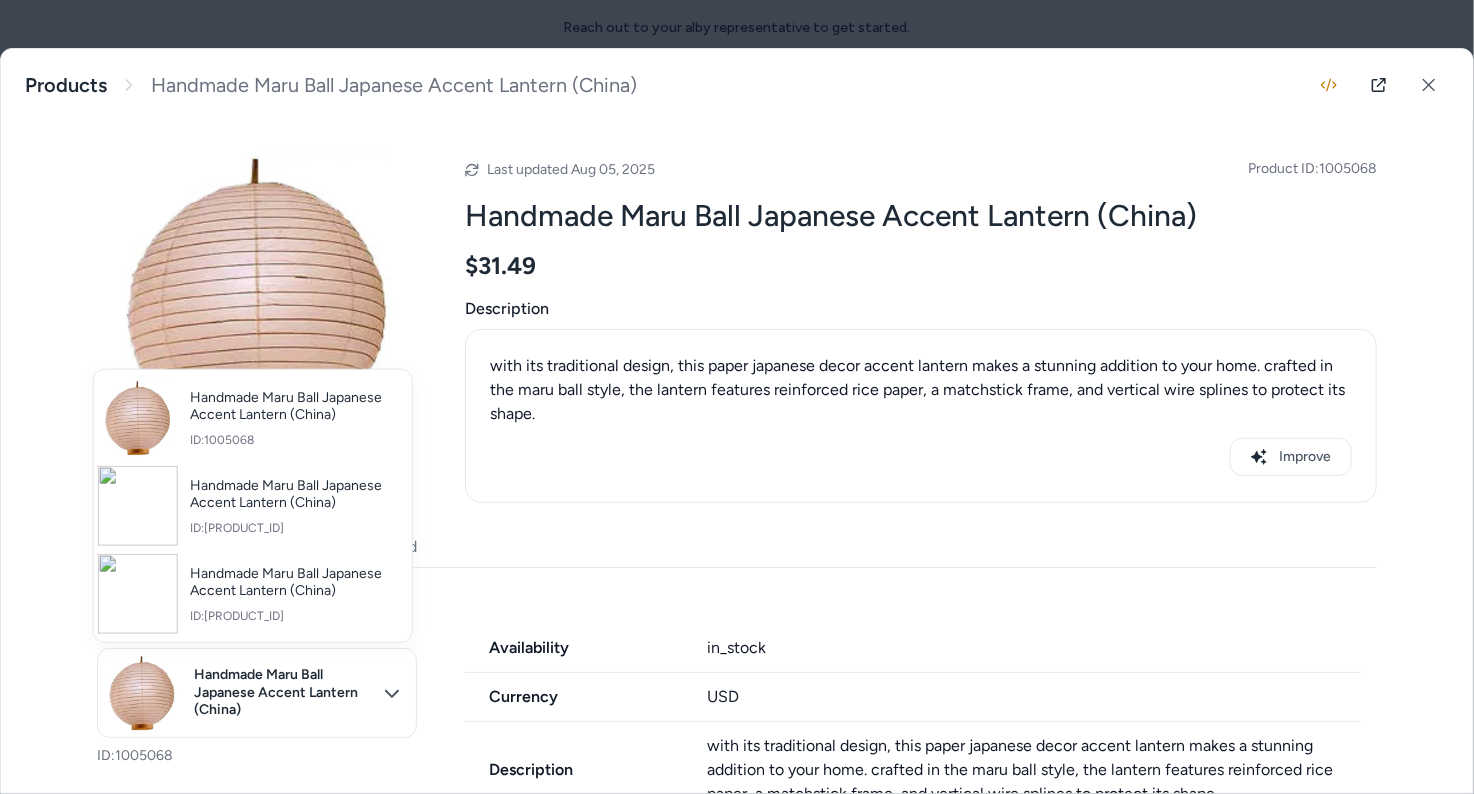 click at bounding box center [737, 397] 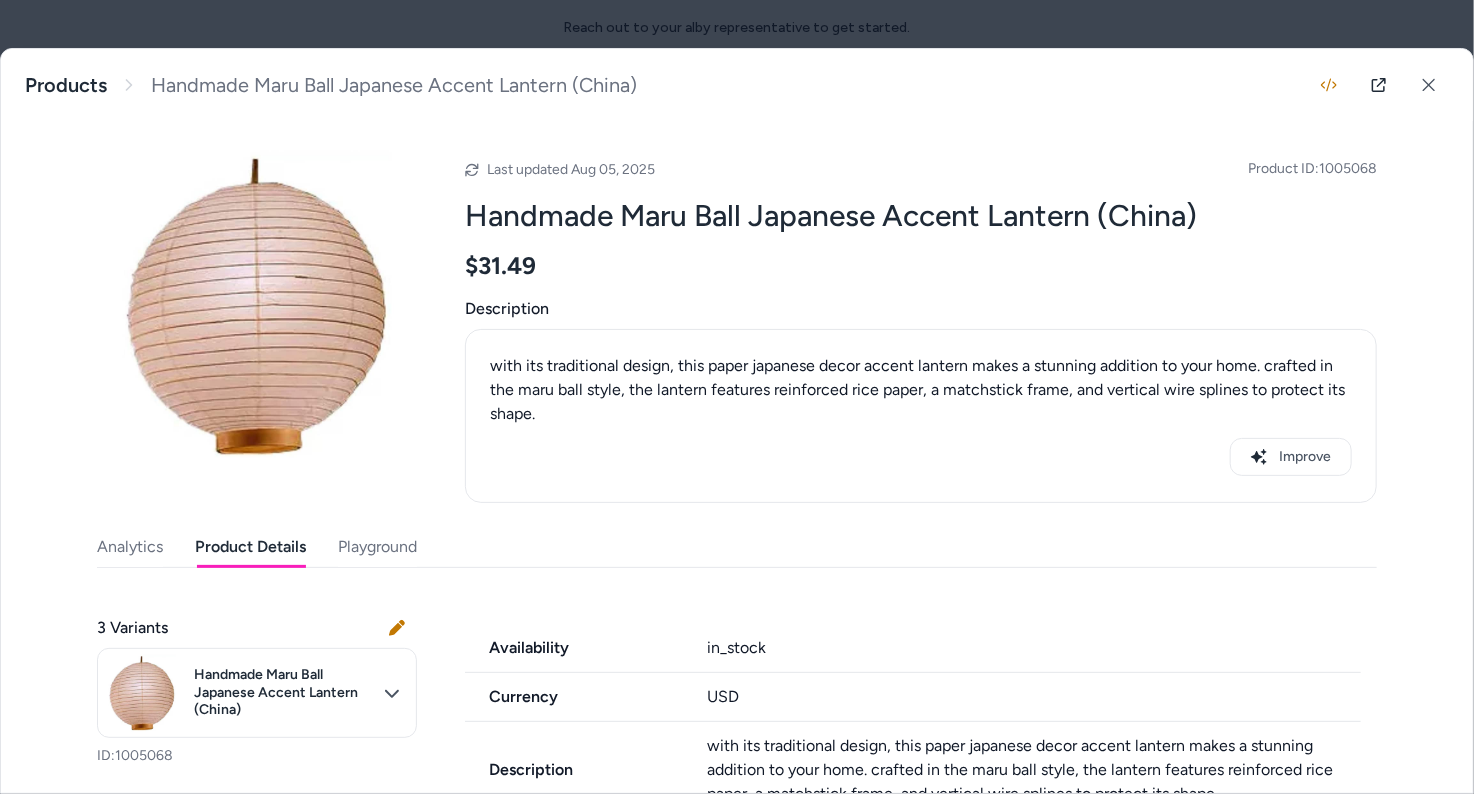 click at bounding box center [737, 397] 